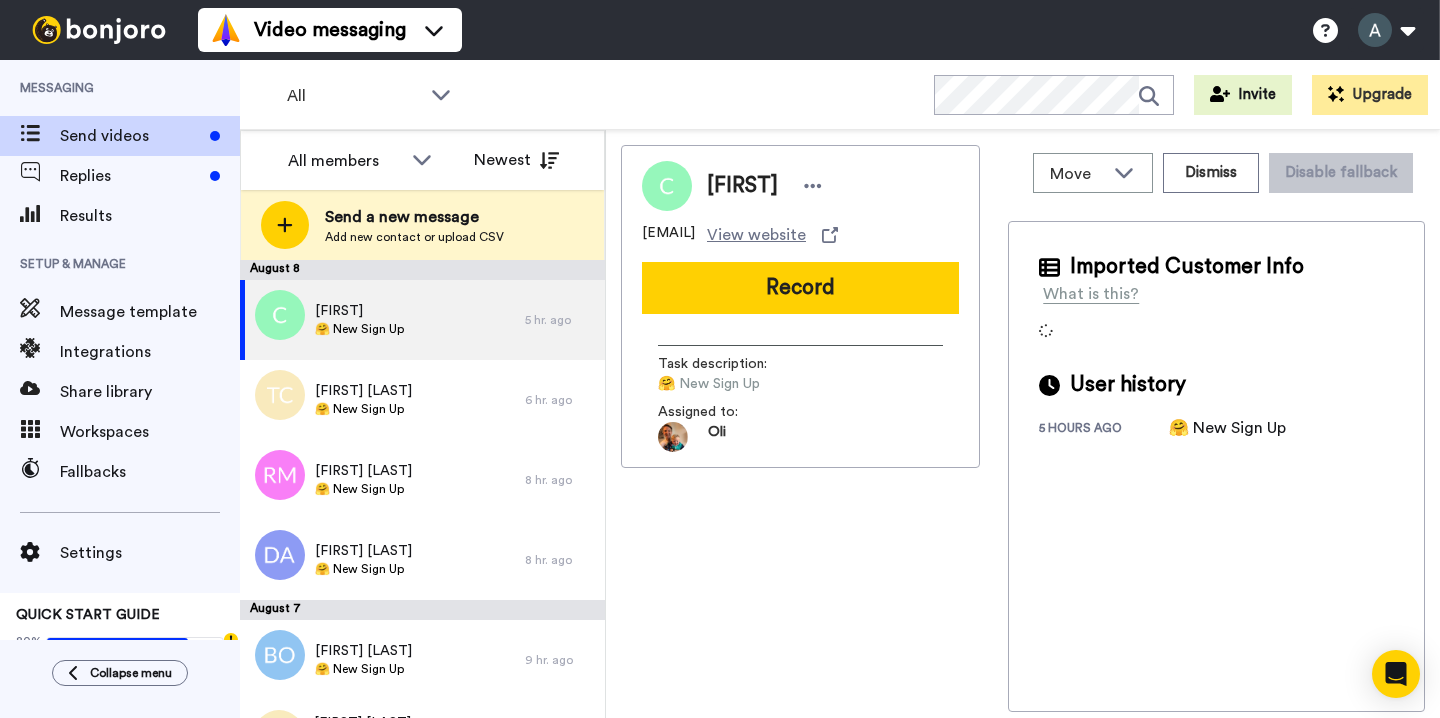 scroll, scrollTop: 0, scrollLeft: 0, axis: both 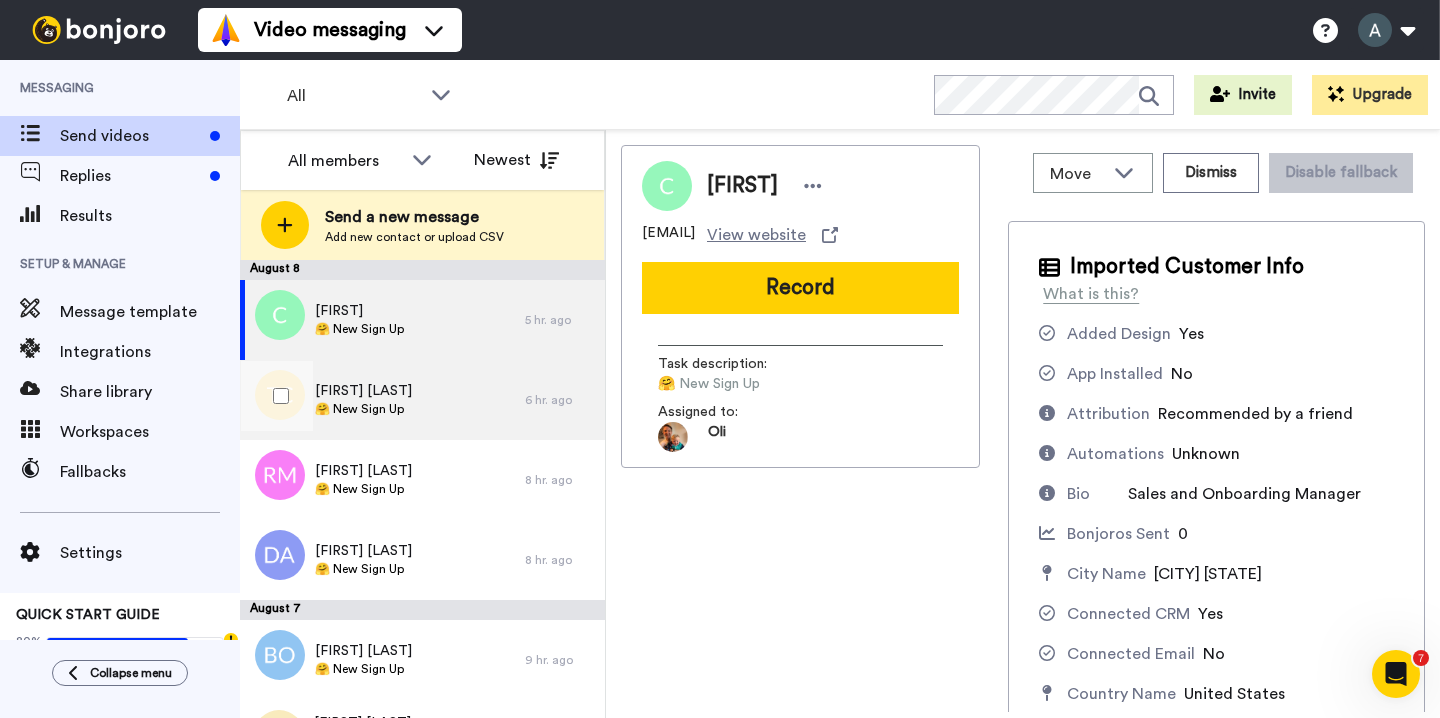 click on "[FIRST] [LAST] 🤗 New Sign Up" at bounding box center (382, 400) 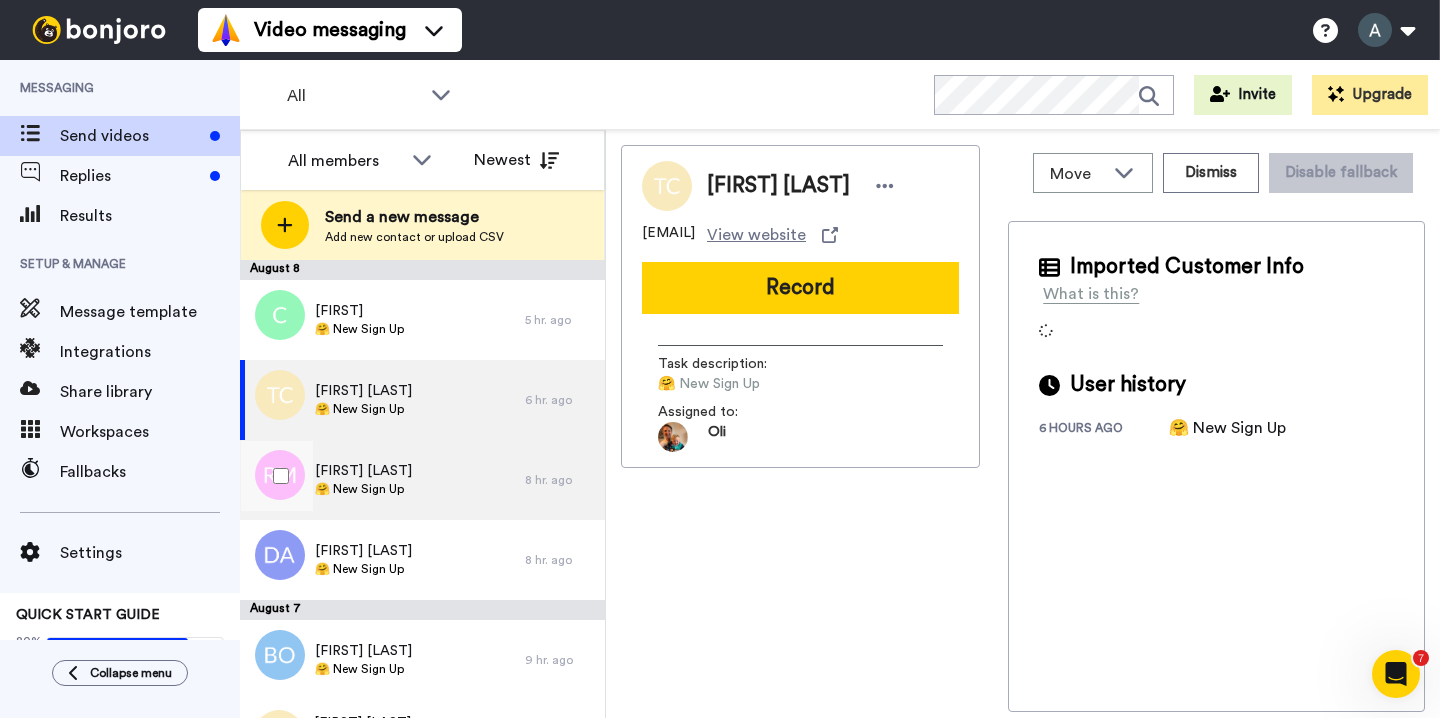 click on "[FIRST] [LAST] 🤗 New Sign Up" at bounding box center (382, 480) 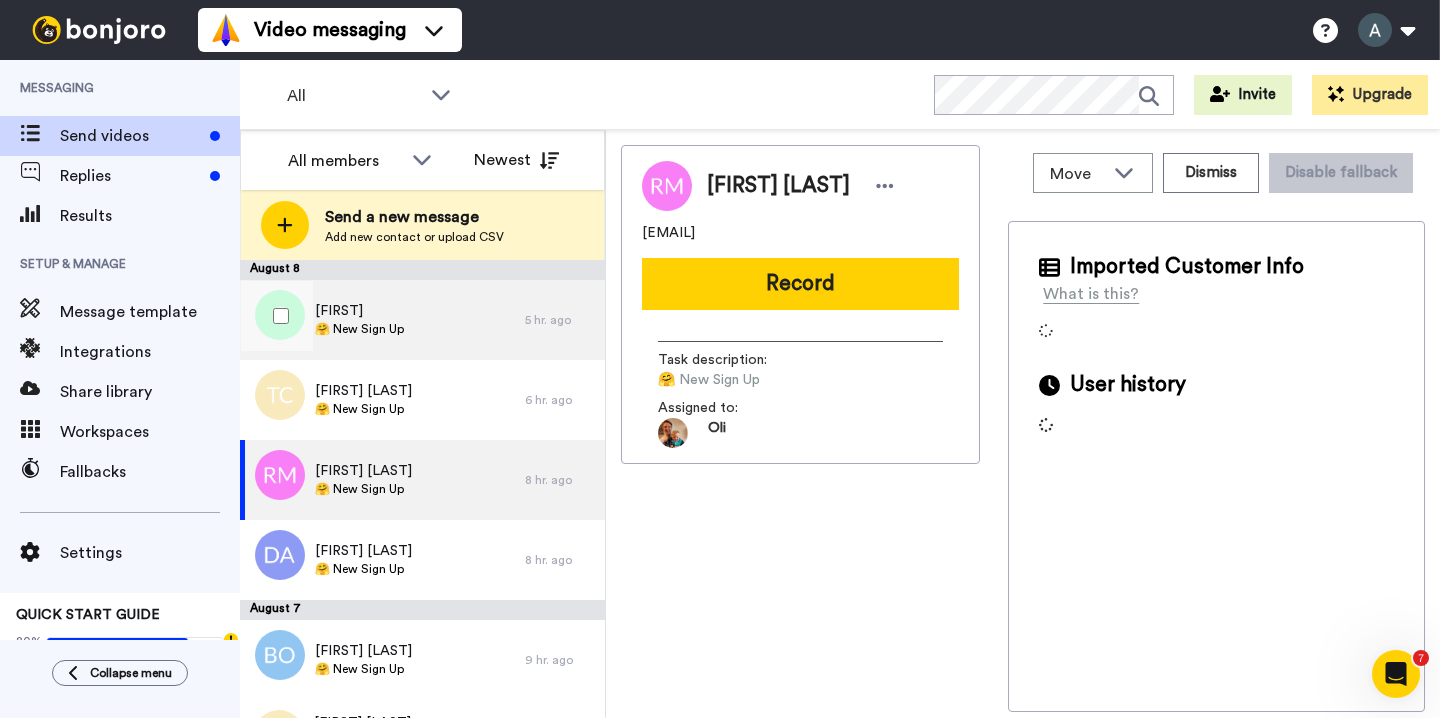 click on "[FIRST] 🤗 New Sign Up" at bounding box center [382, 320] 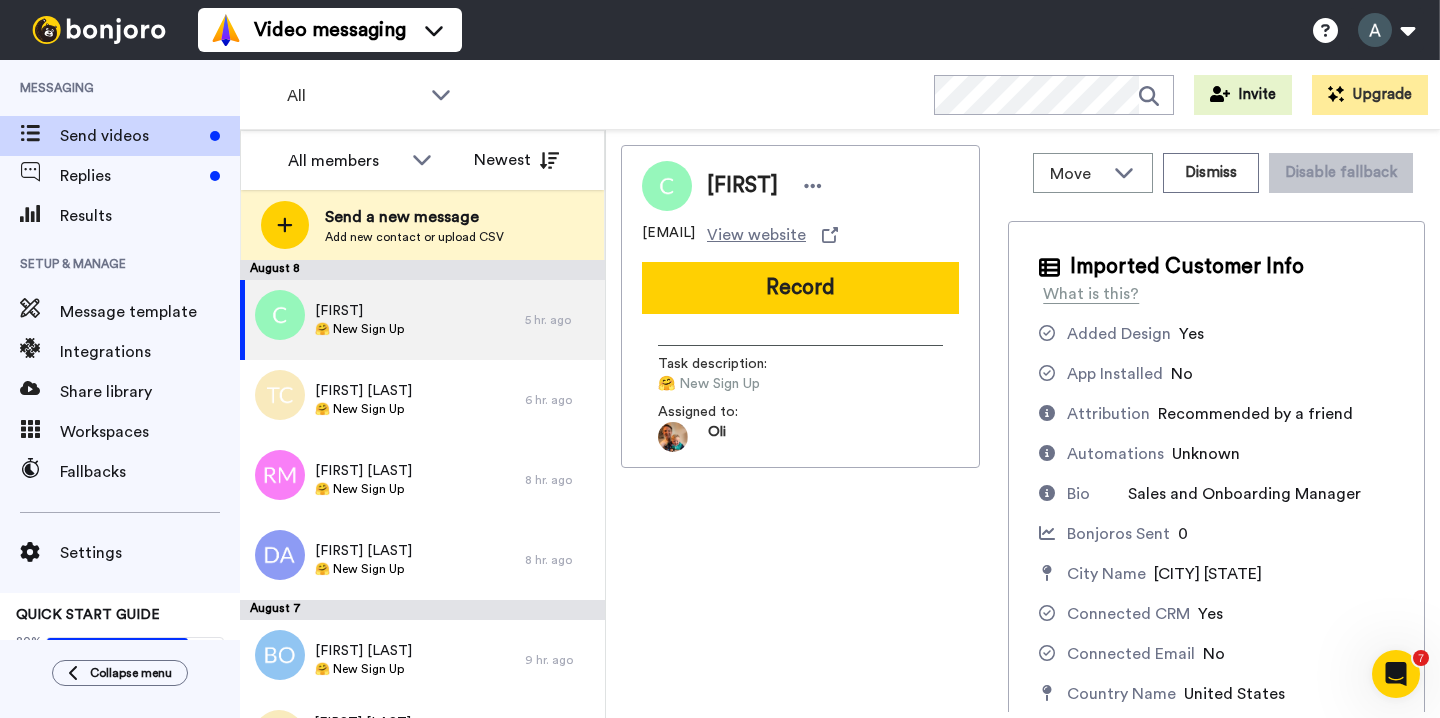 click on "[EMAIL]" at bounding box center [668, 235] 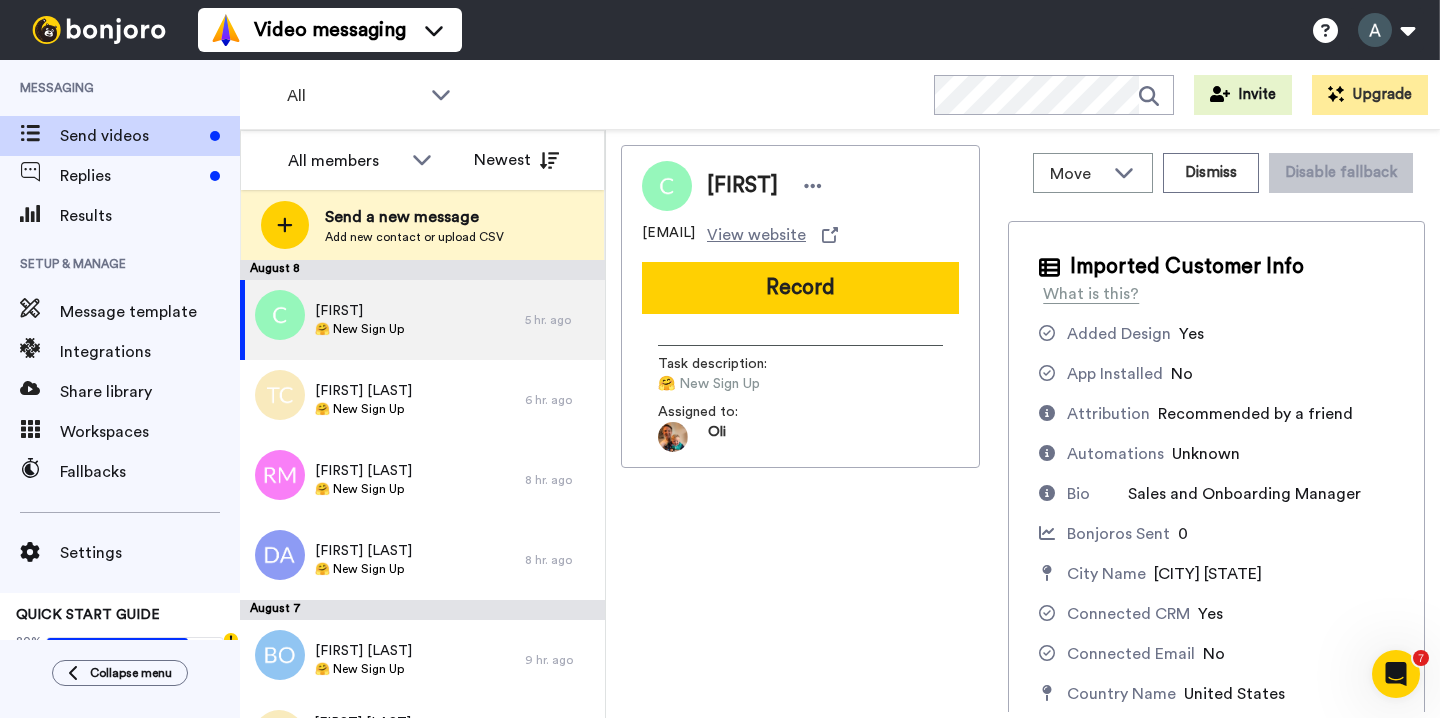 click on "[EMAIL]" at bounding box center (668, 235) 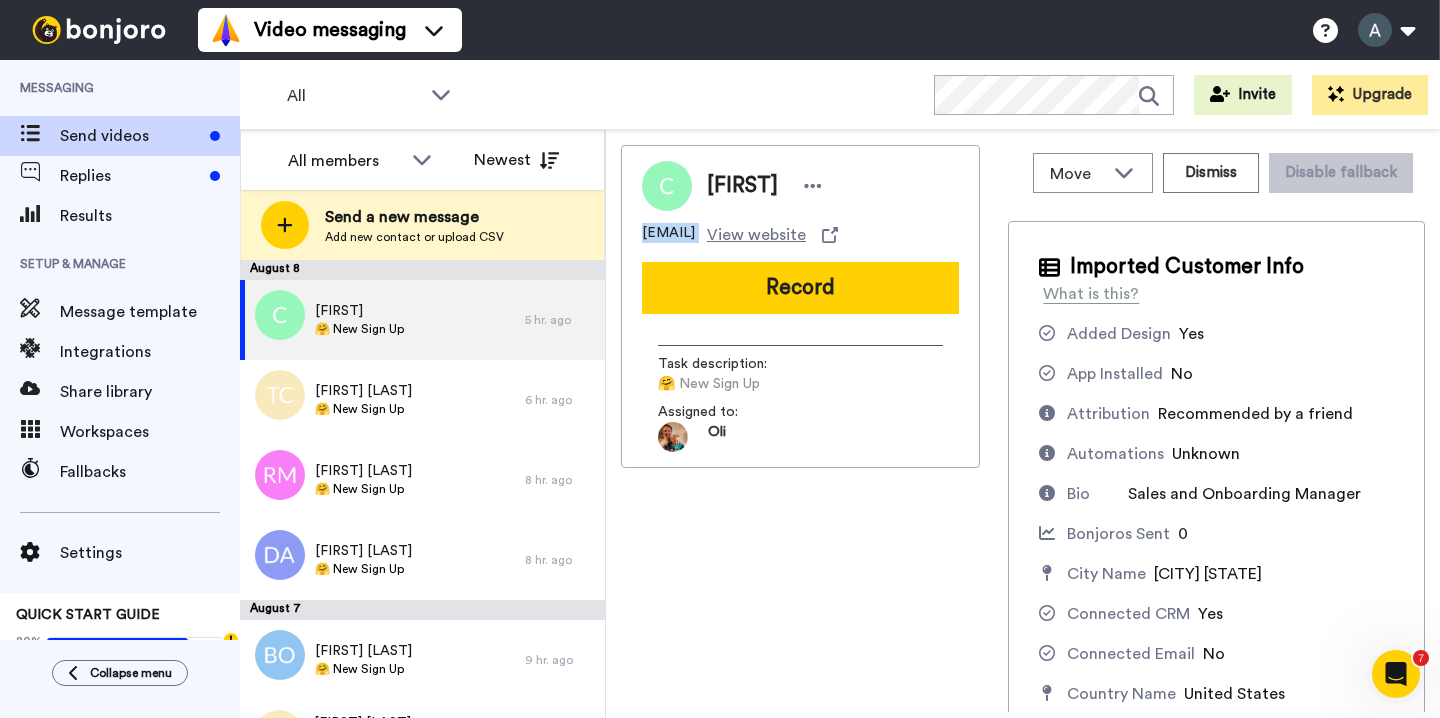 click on "[EMAIL]" at bounding box center [668, 235] 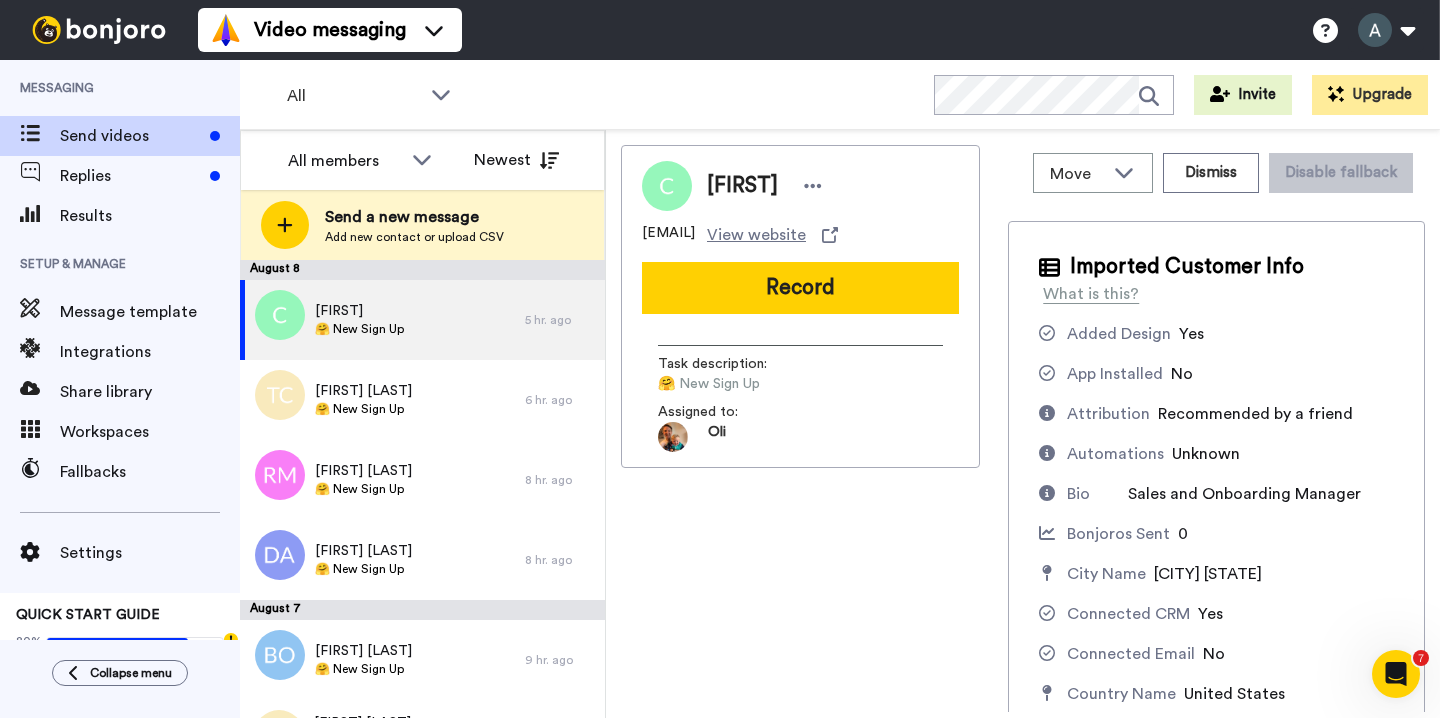 click on "[FIRST]" at bounding box center (742, 186) 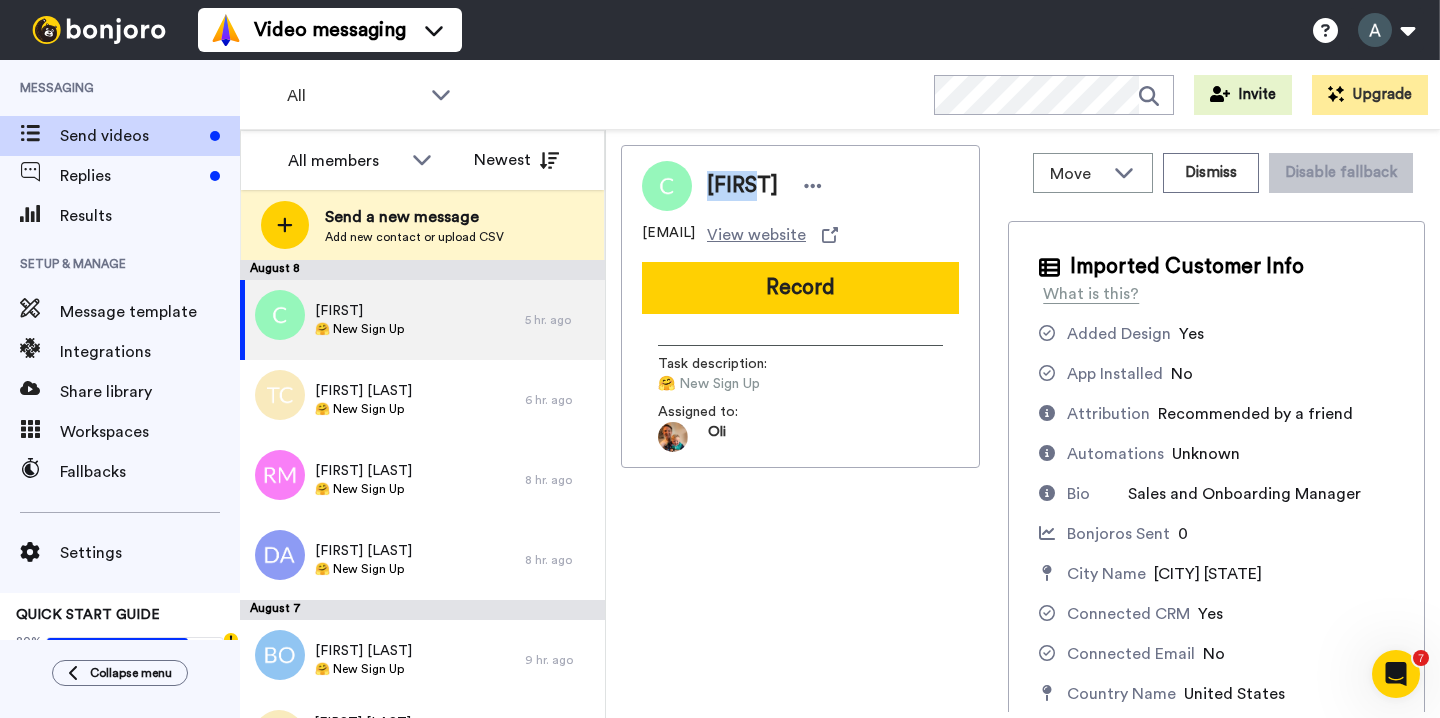click on "[FIRST]" at bounding box center [742, 186] 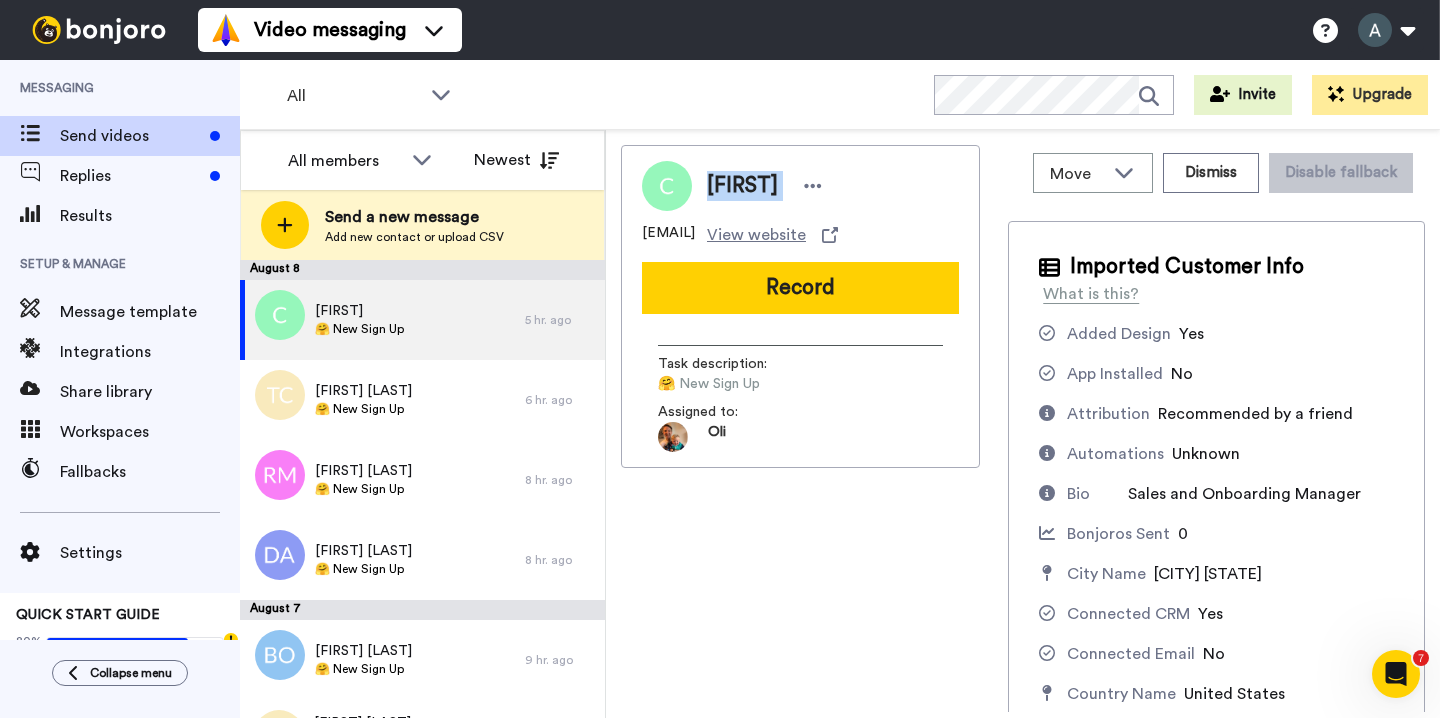 click on "[FIRST]" at bounding box center [742, 186] 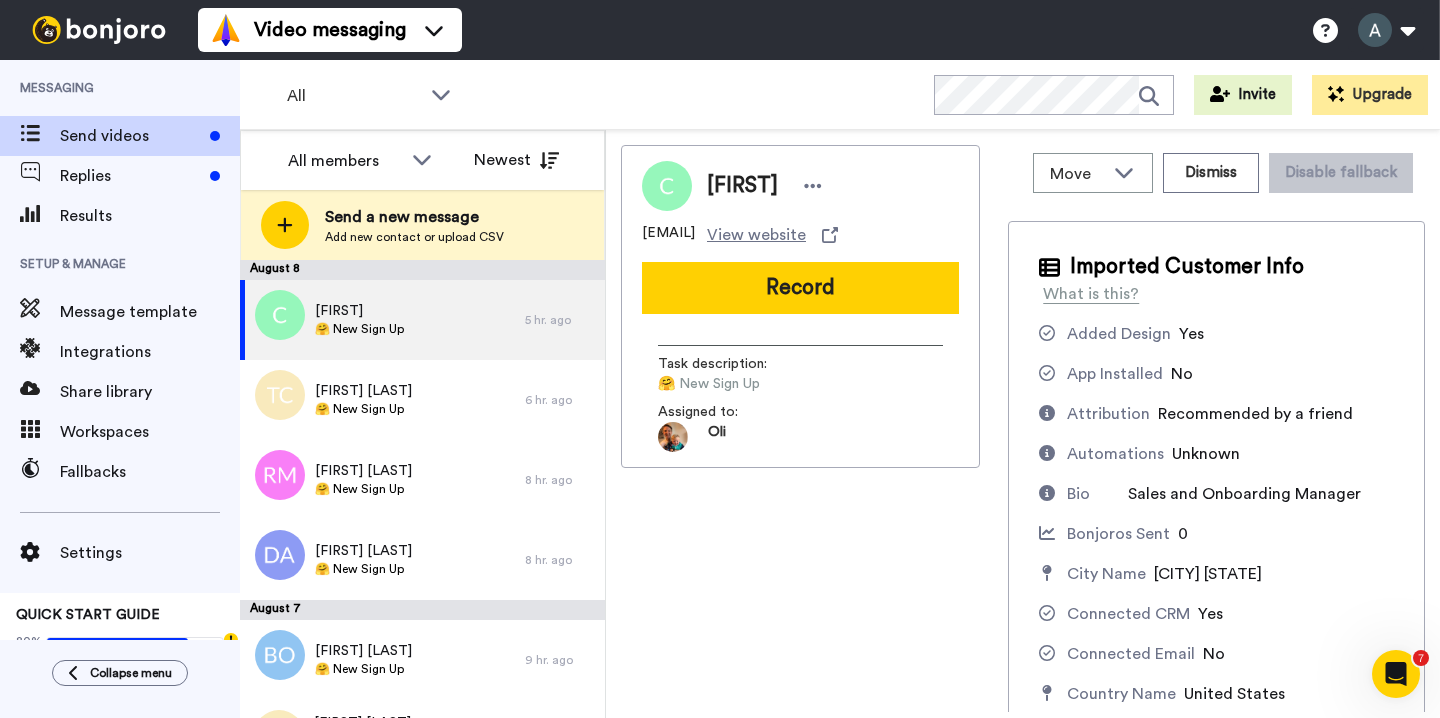 click on "[EMAIL]" at bounding box center [668, 235] 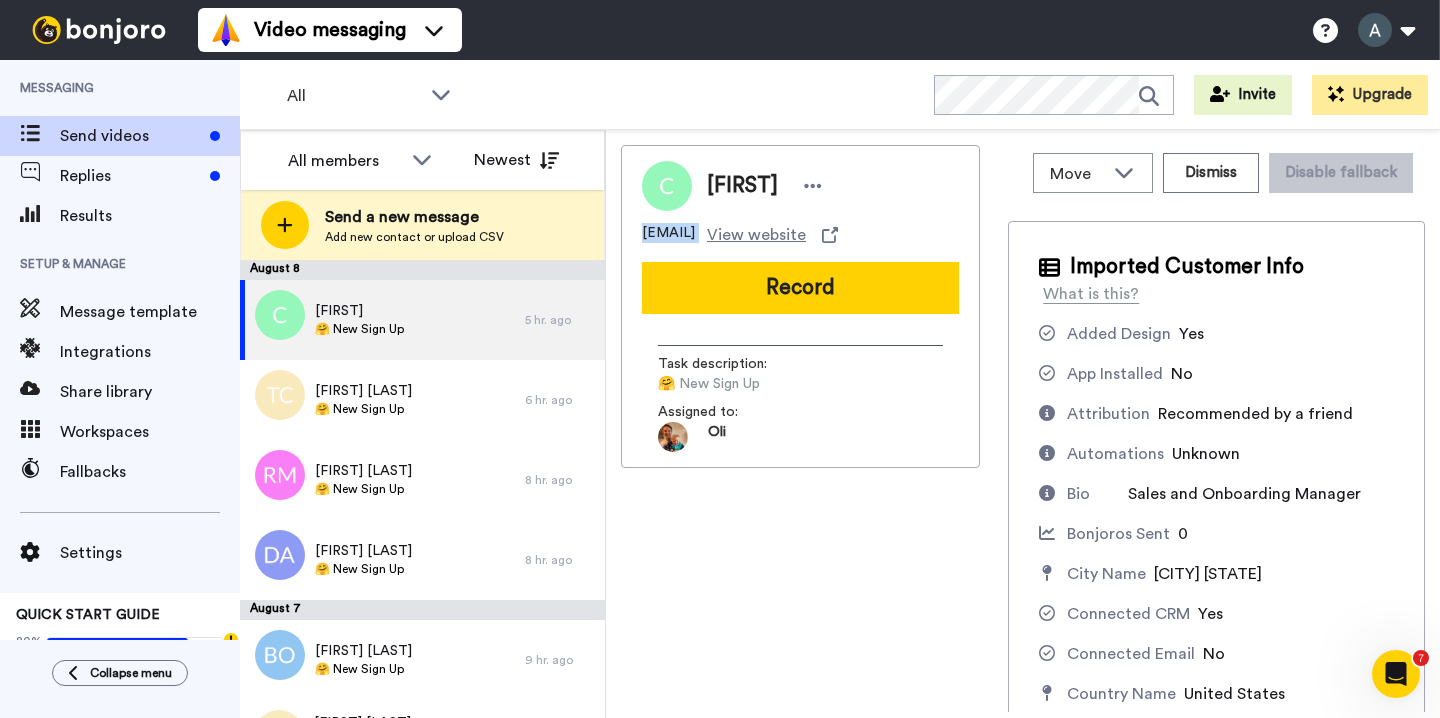 click on "[EMAIL]" at bounding box center (668, 235) 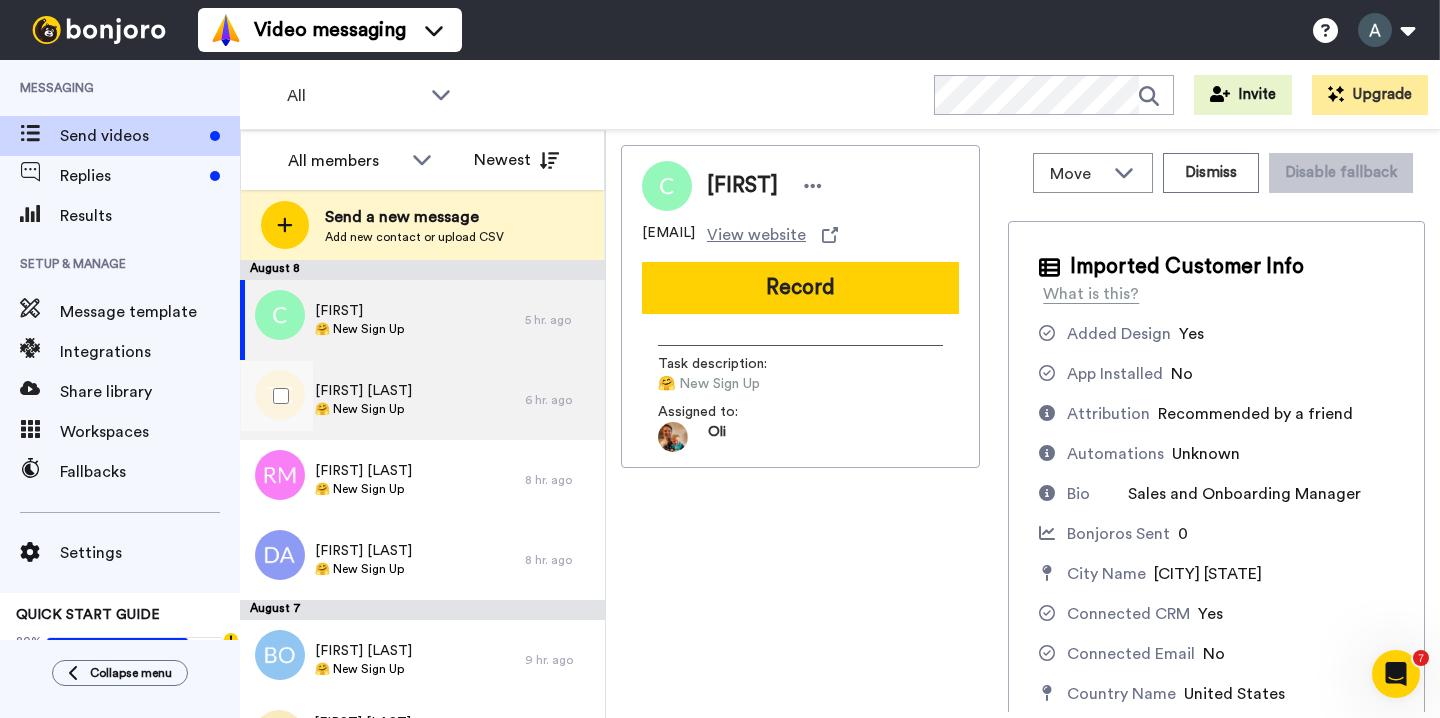 click on "[FIRST] [LAST] 🤗 New Sign Up" at bounding box center [382, 400] 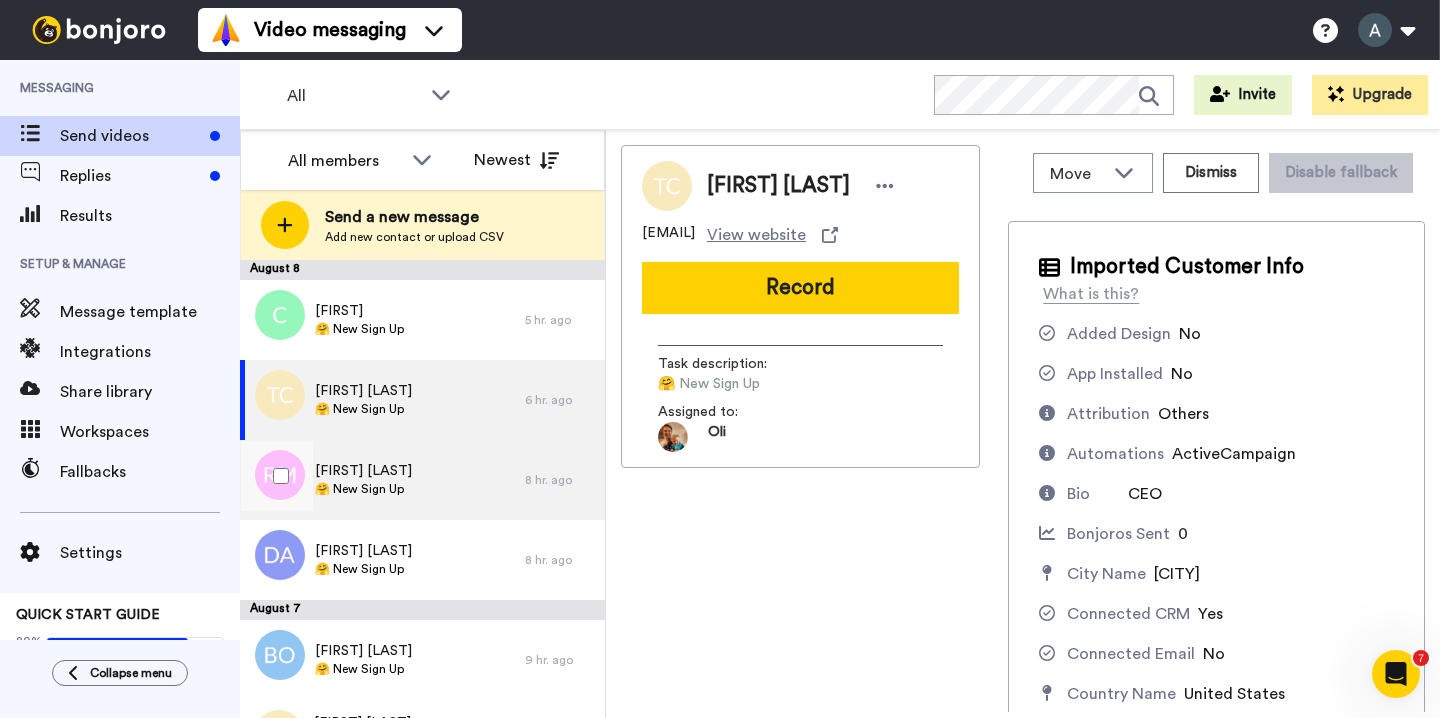 click on "[FIRST] [LAST] 🤗 New Sign Up" at bounding box center (382, 480) 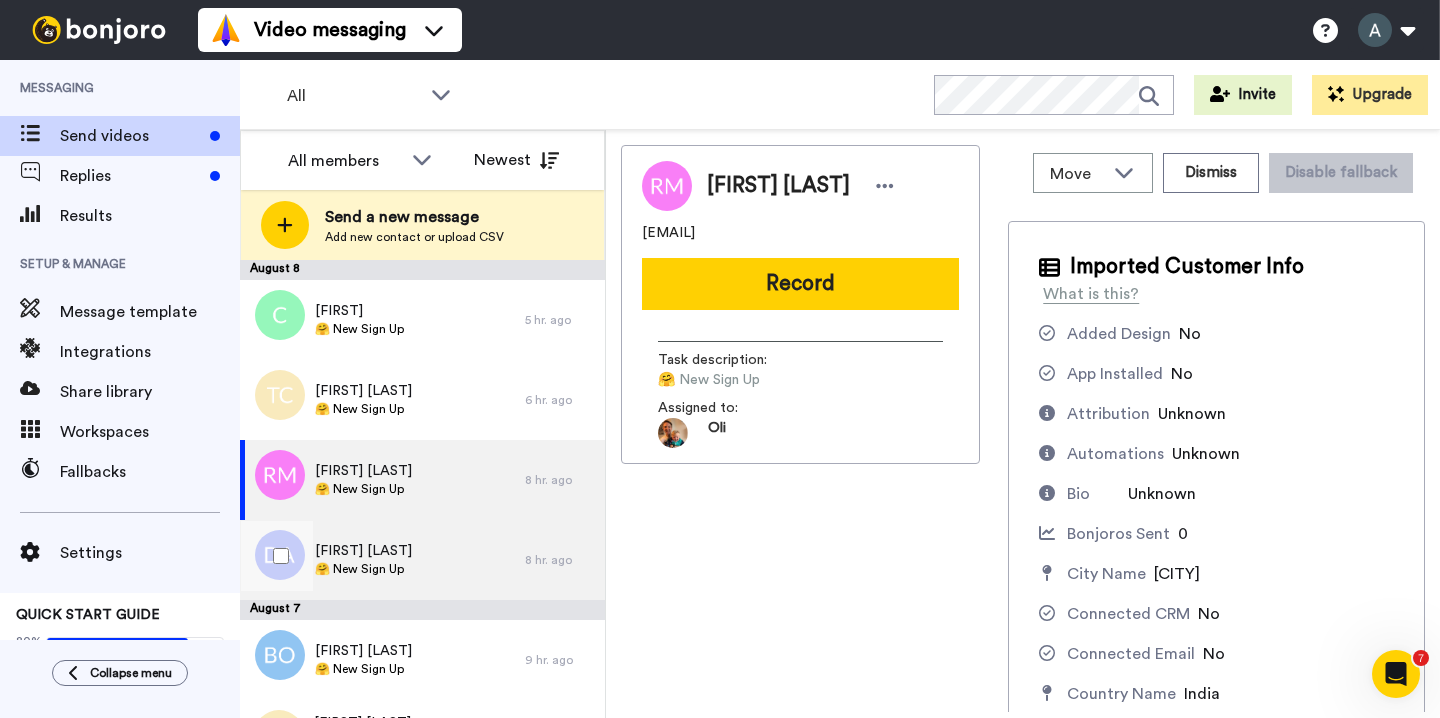 click on "[FIRST] [LAST] 🤗 New Sign Up" at bounding box center (382, 560) 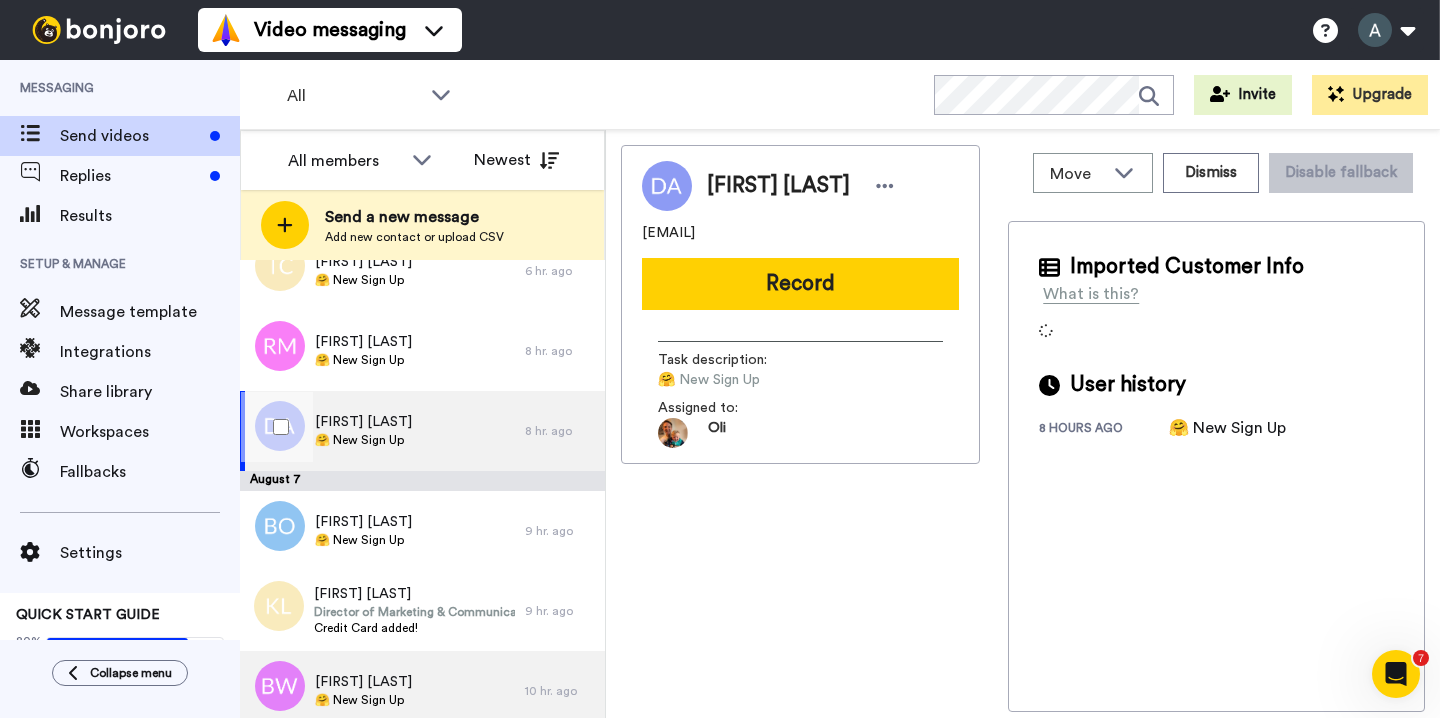 scroll, scrollTop: 220, scrollLeft: 0, axis: vertical 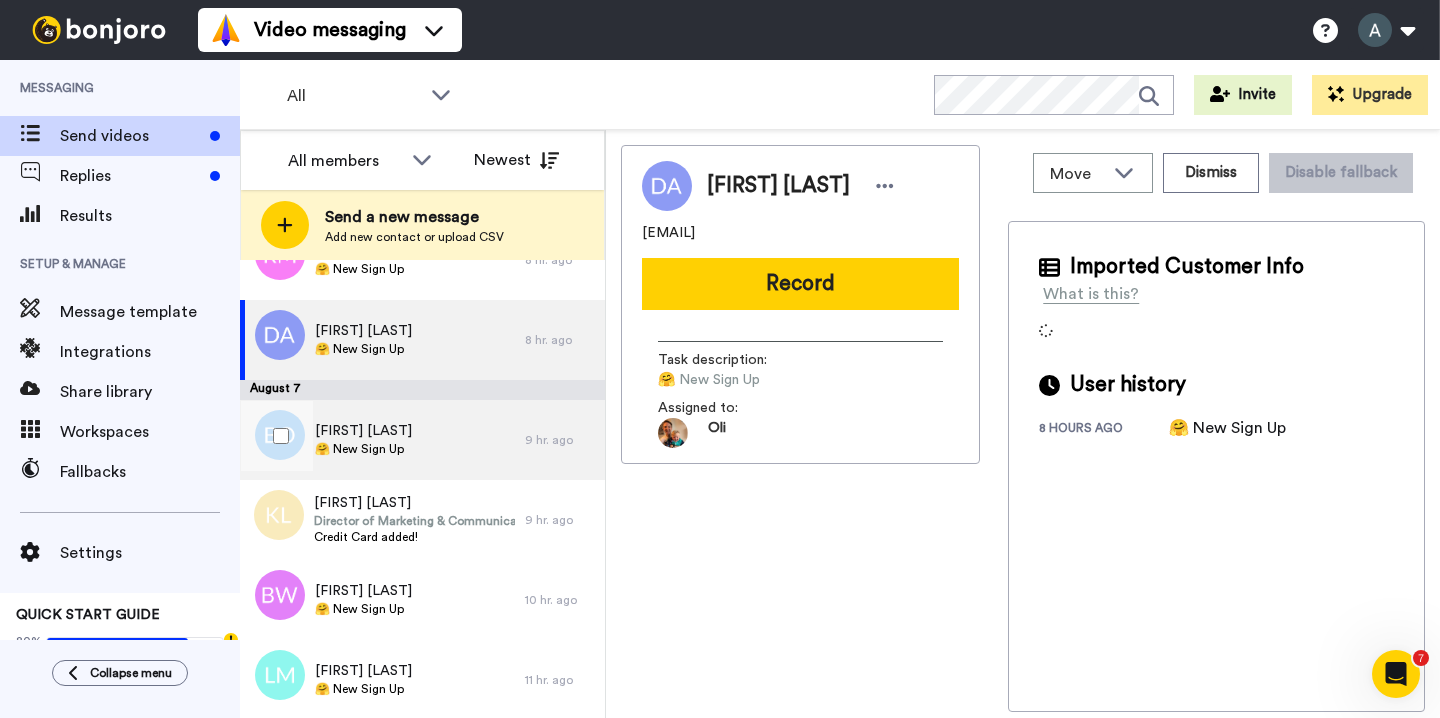 click on "[FIRST] [LAST] 🤗 New Sign Up" at bounding box center [382, 440] 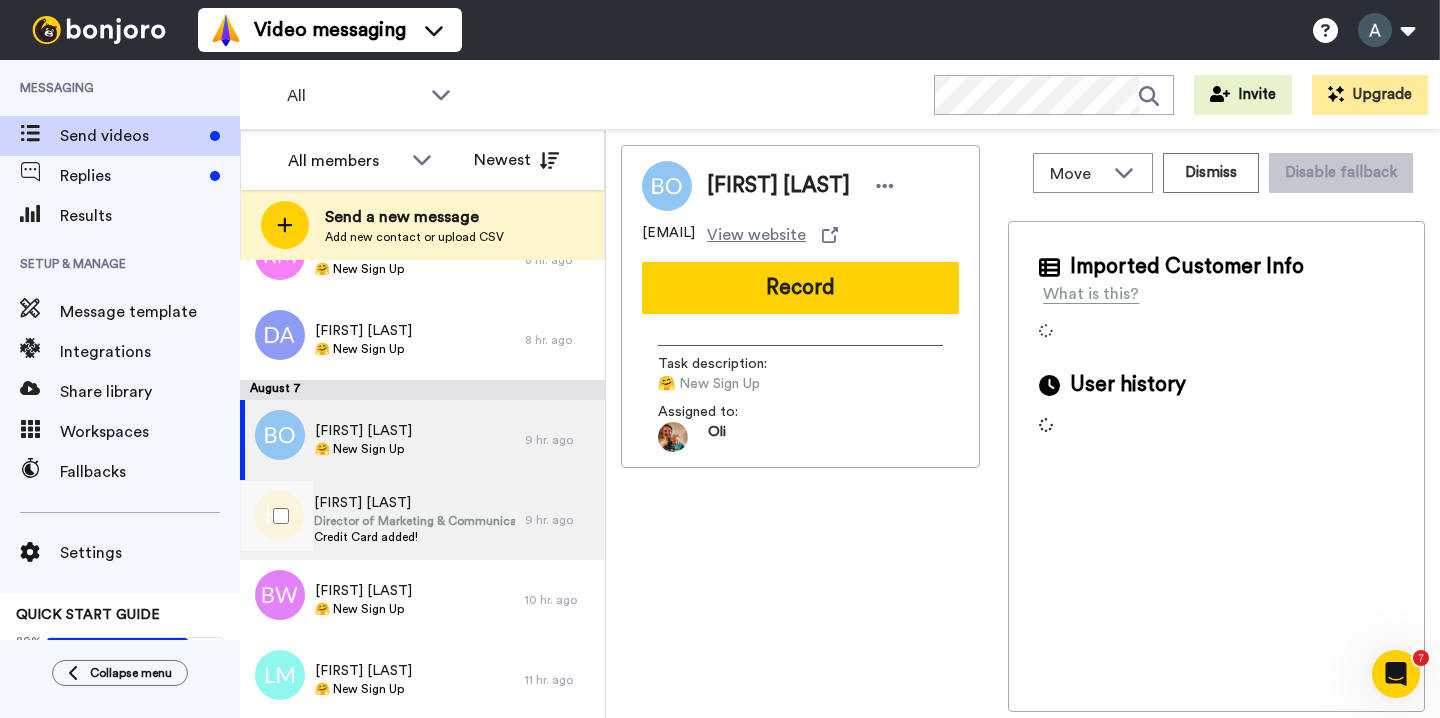 click on "Director of Marketing & Communications" at bounding box center (414, 521) 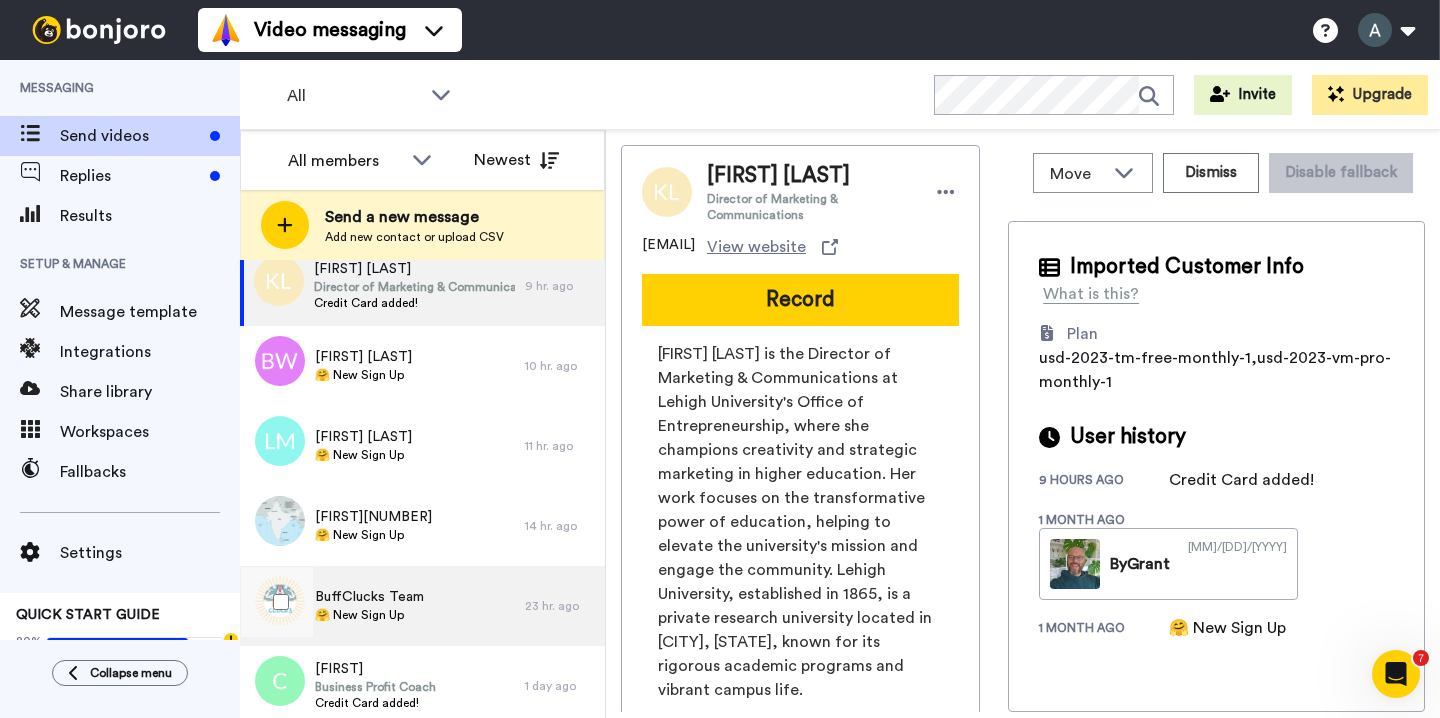 scroll, scrollTop: 446, scrollLeft: 0, axis: vertical 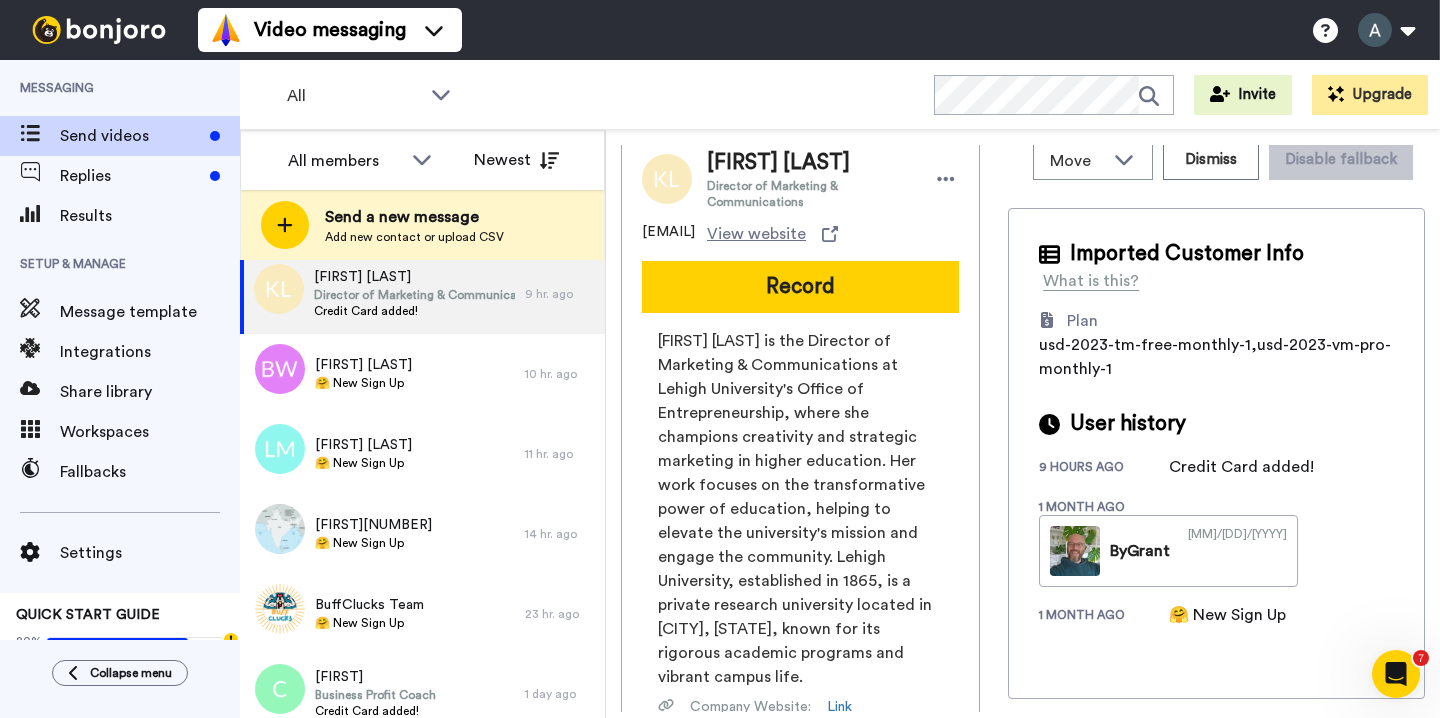 click on "[FIRST] [LAST]" at bounding box center (810, 163) 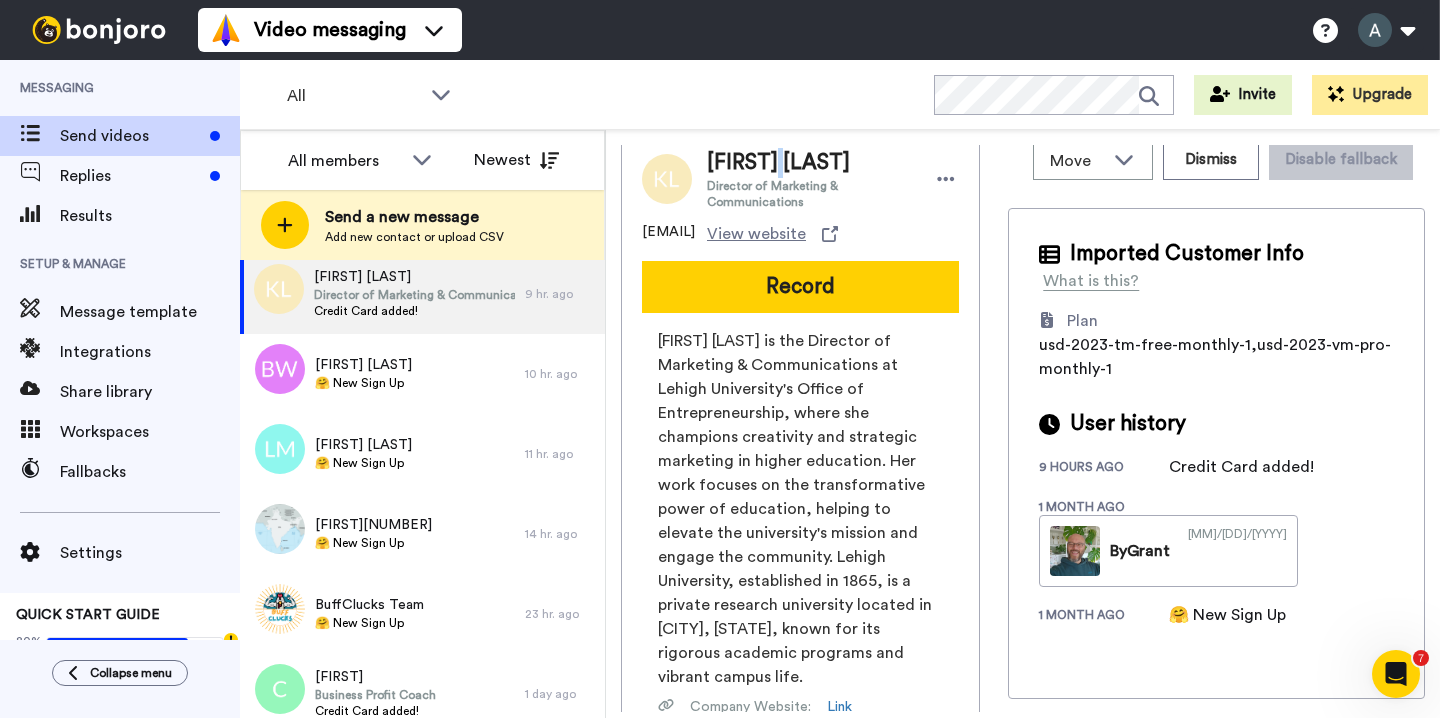 click on "[FIRST] [LAST]" at bounding box center [810, 163] 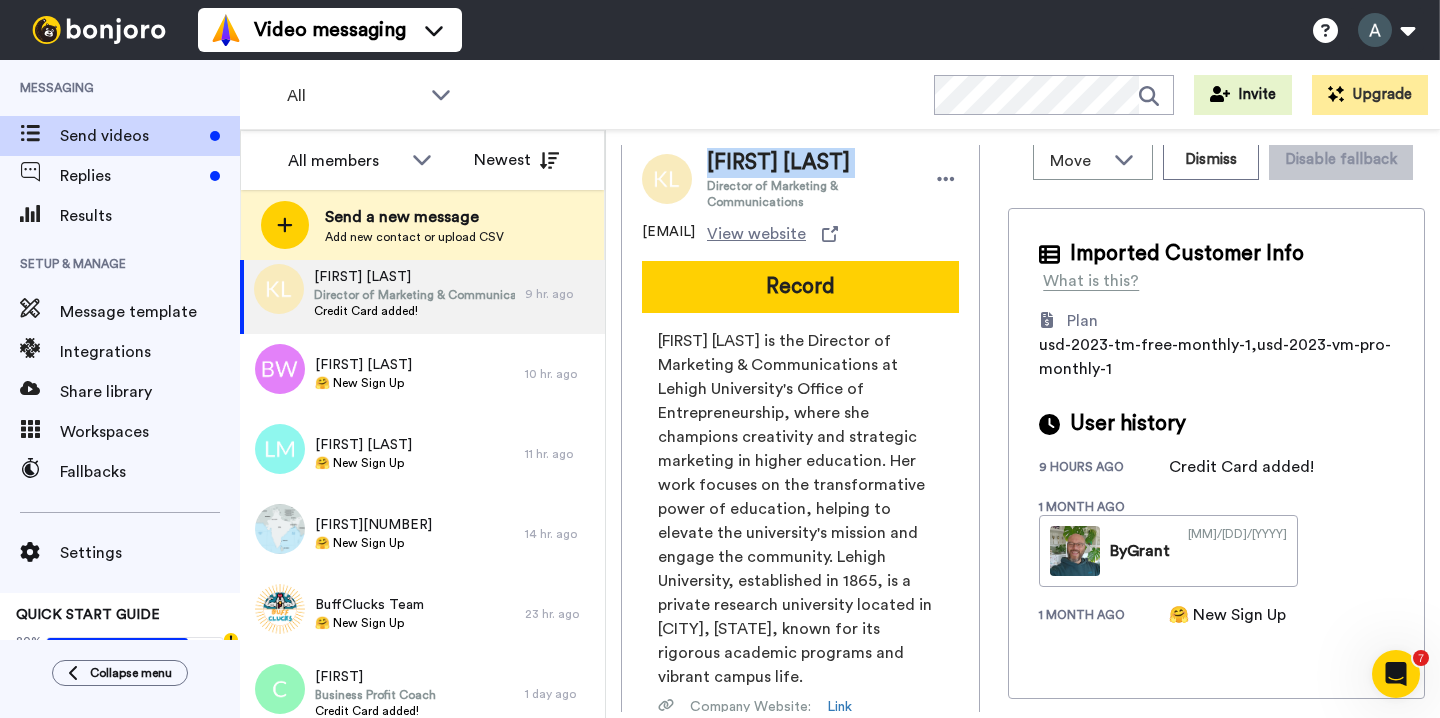 click on "[FIRST] [LAST]" at bounding box center [810, 163] 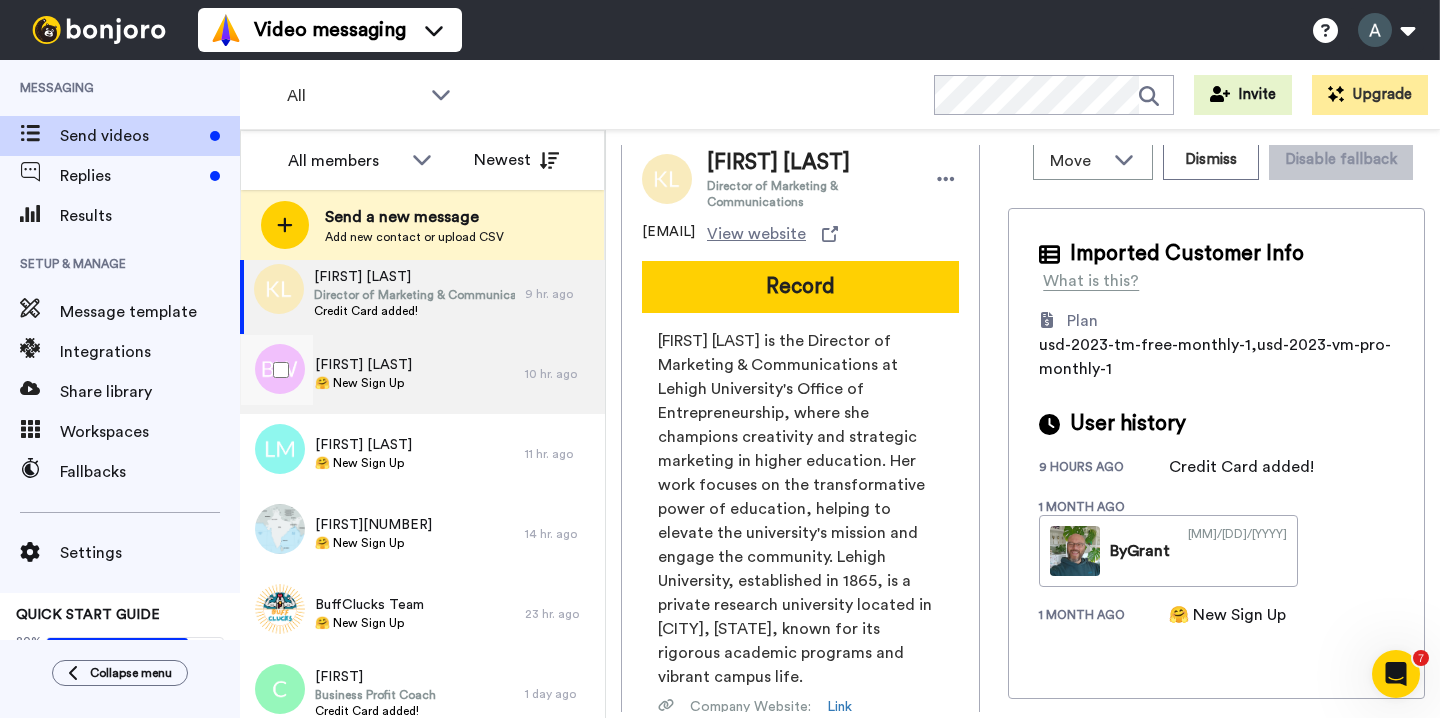 click on "[FIRST] [LAST] 🤗 New Sign Up" at bounding box center [382, 374] 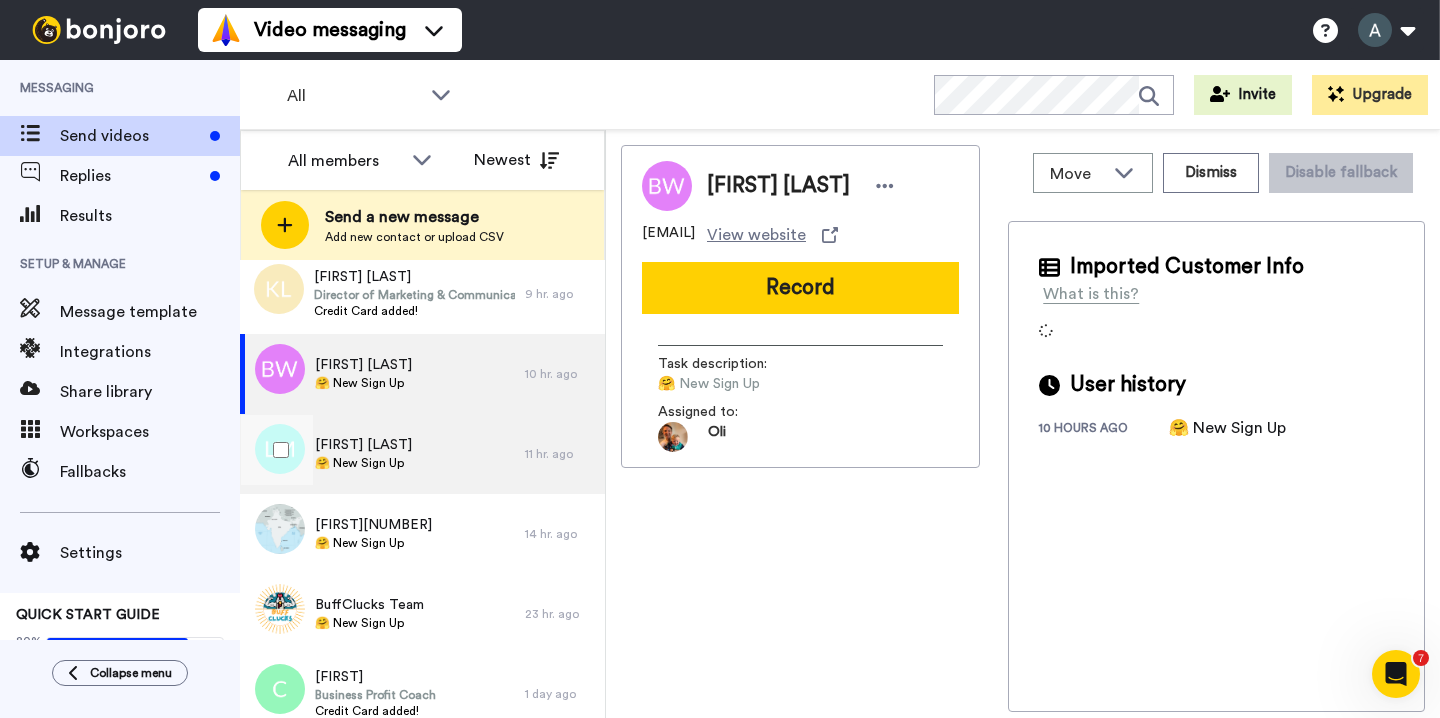 click on "[FIRST] [LAST] 🤗 New Sign Up" at bounding box center [382, 454] 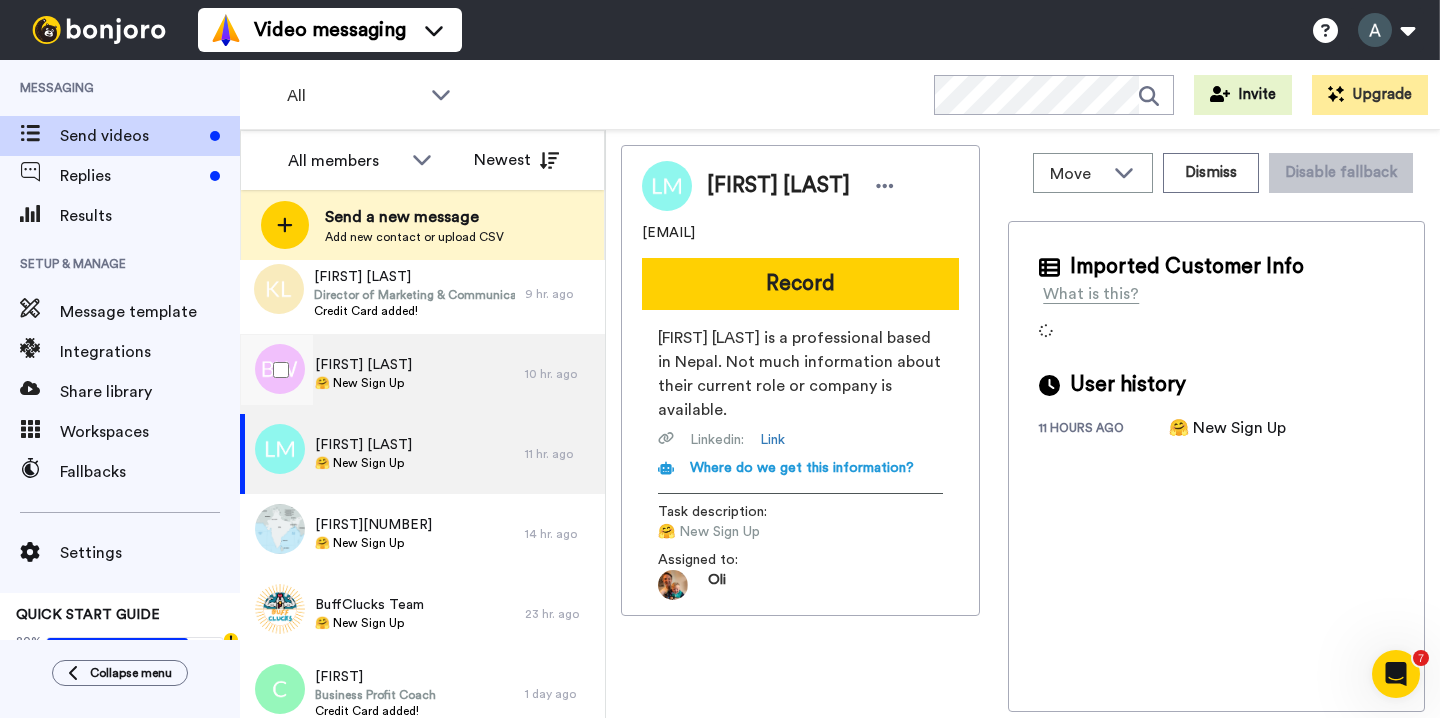 click on "[FIRST] [LAST]" at bounding box center (363, 365) 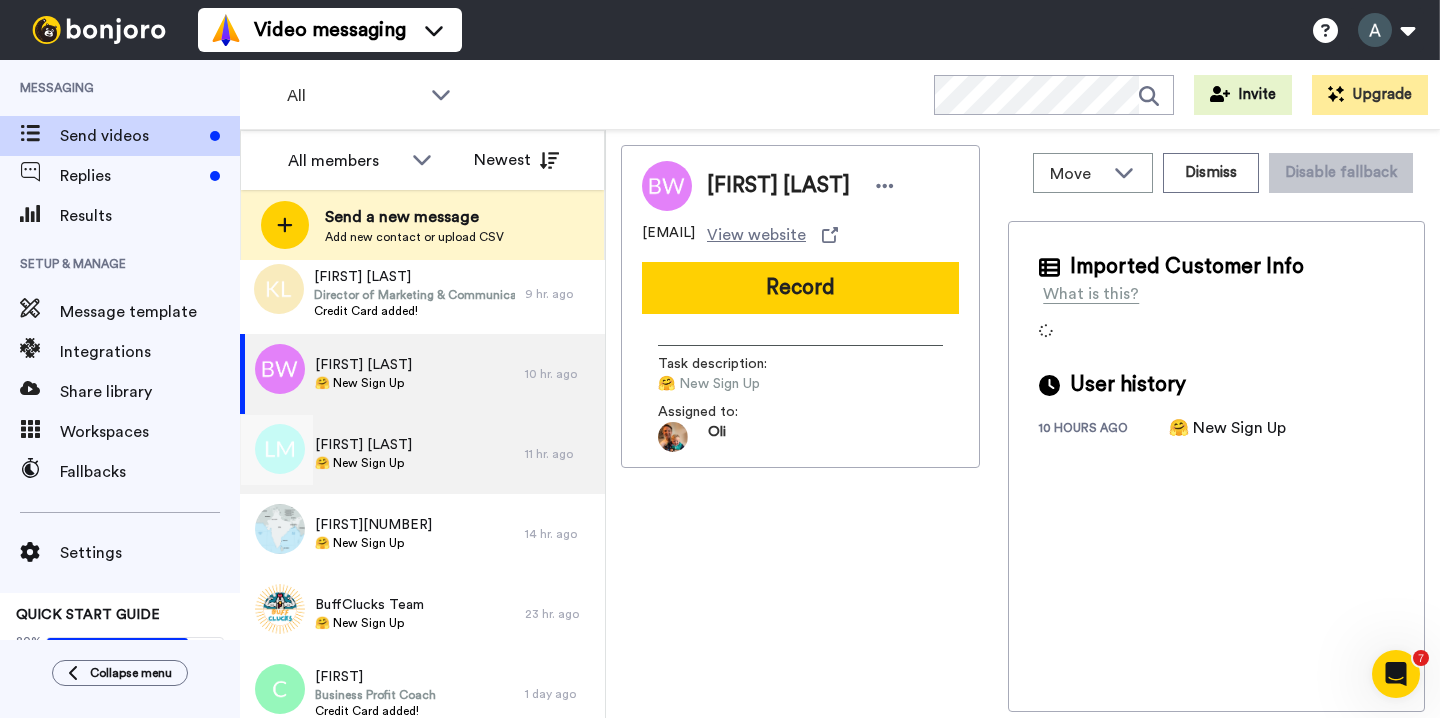 click on "[FIRST] [LAST] 🤗 New Sign Up" at bounding box center (382, 454) 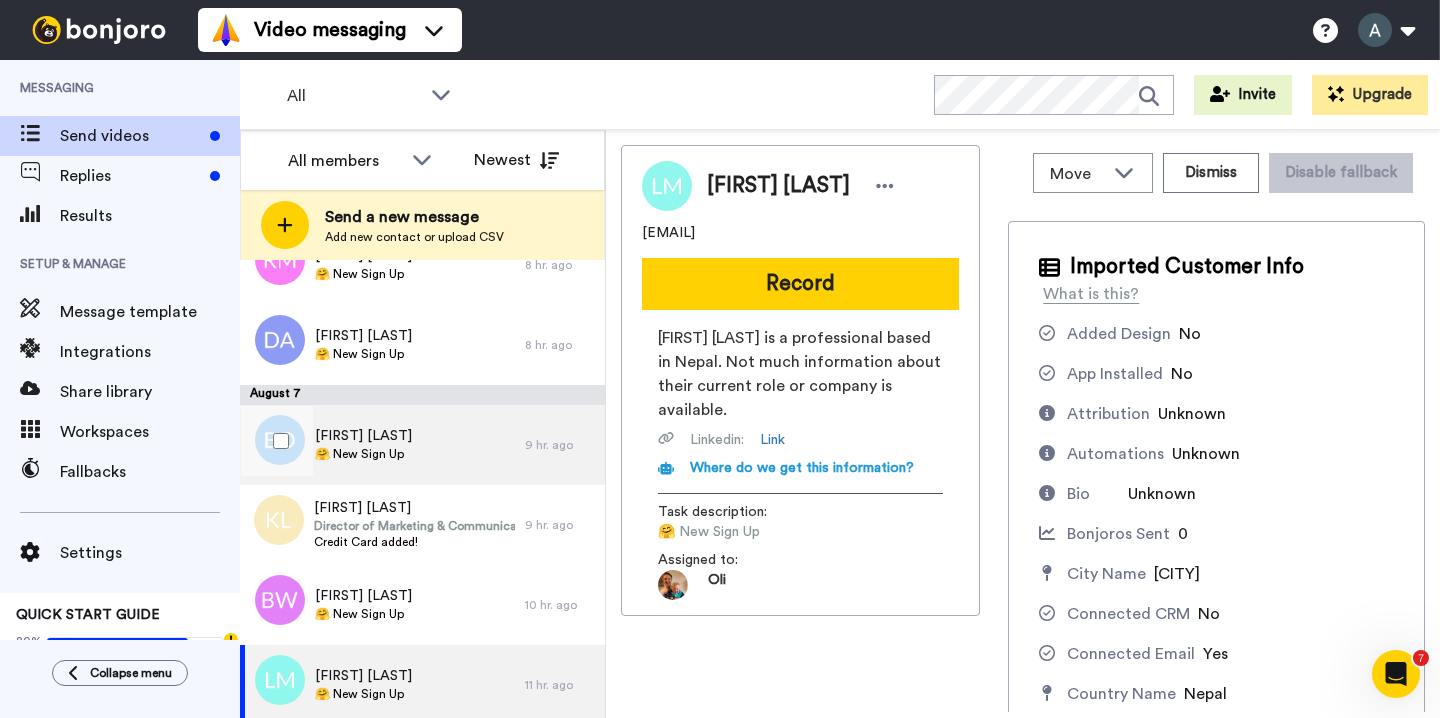scroll, scrollTop: 195, scrollLeft: 0, axis: vertical 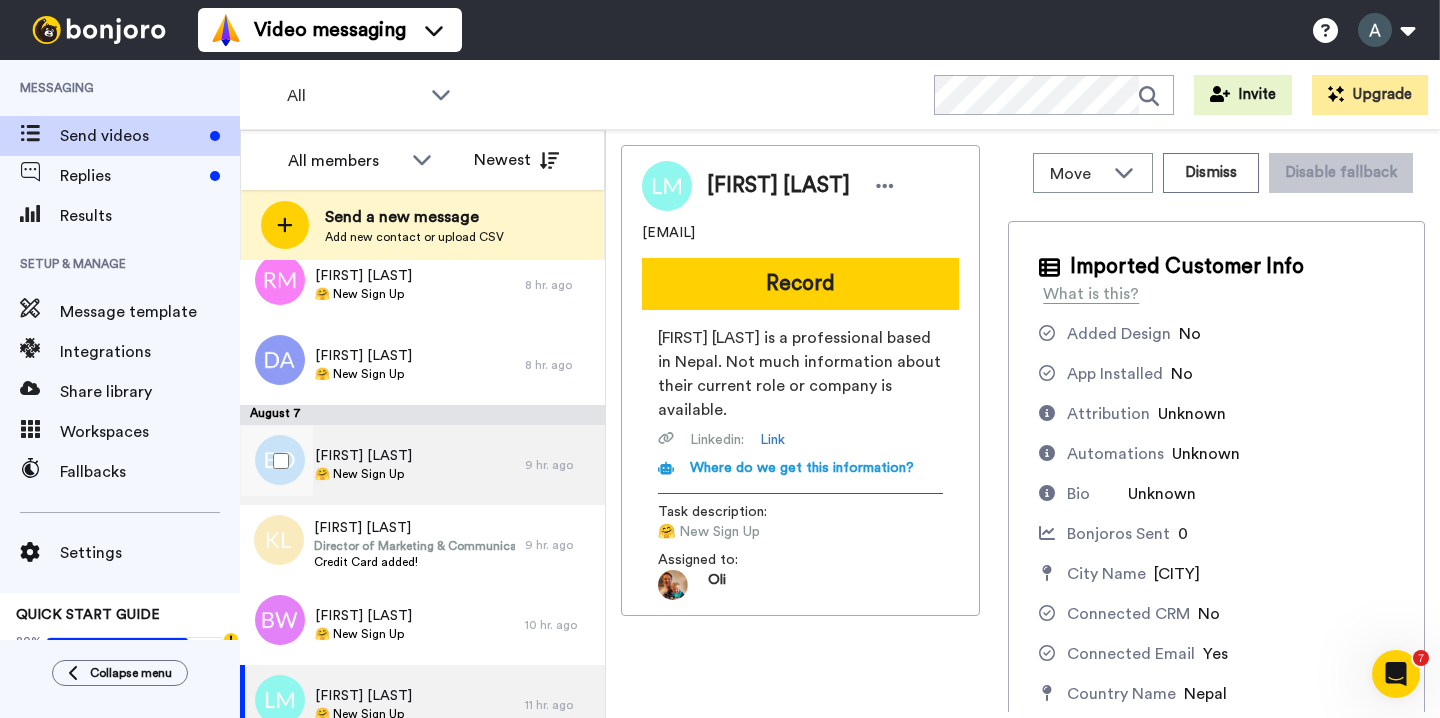 click on "[FIRST] [LAST] 🤗 New Sign Up" at bounding box center (382, 465) 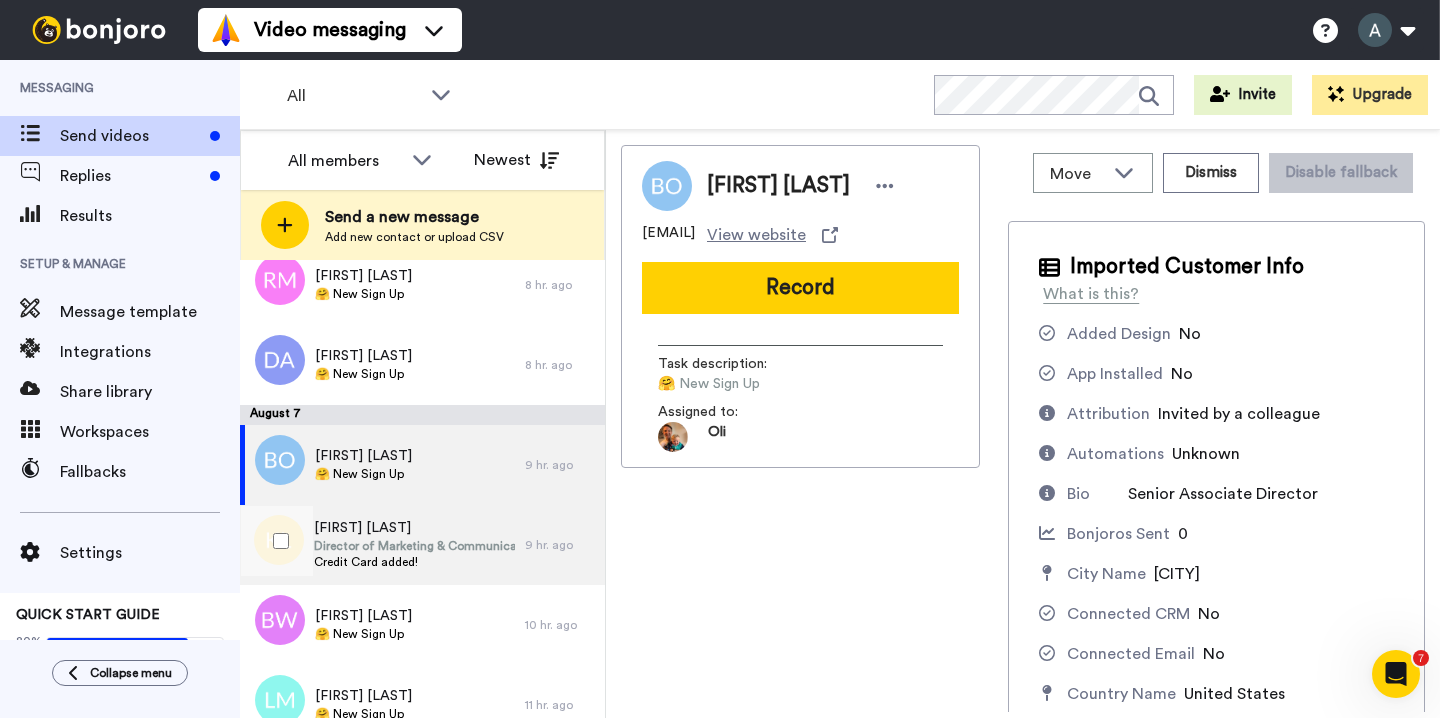 click on "Director of Marketing & Communications" at bounding box center [414, 546] 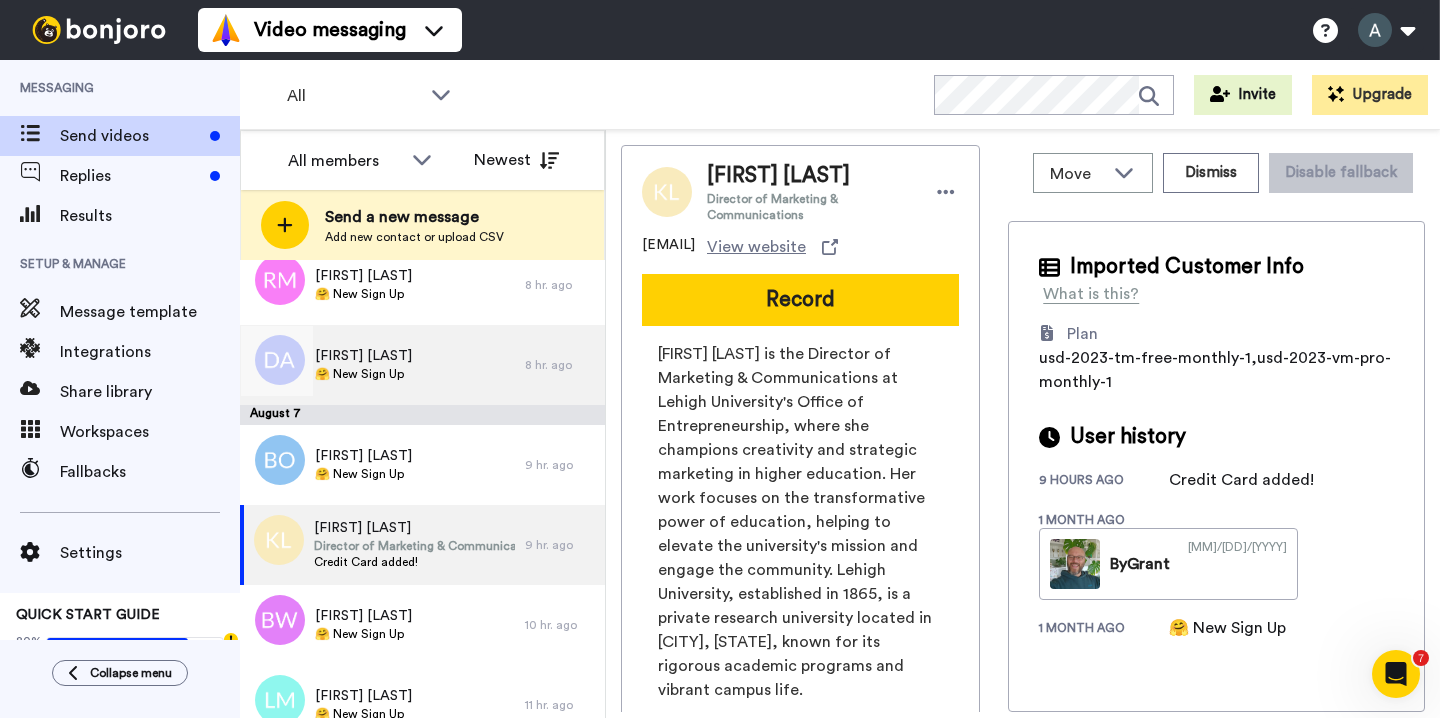 click on "[FIRST] [LAST]" at bounding box center [363, 356] 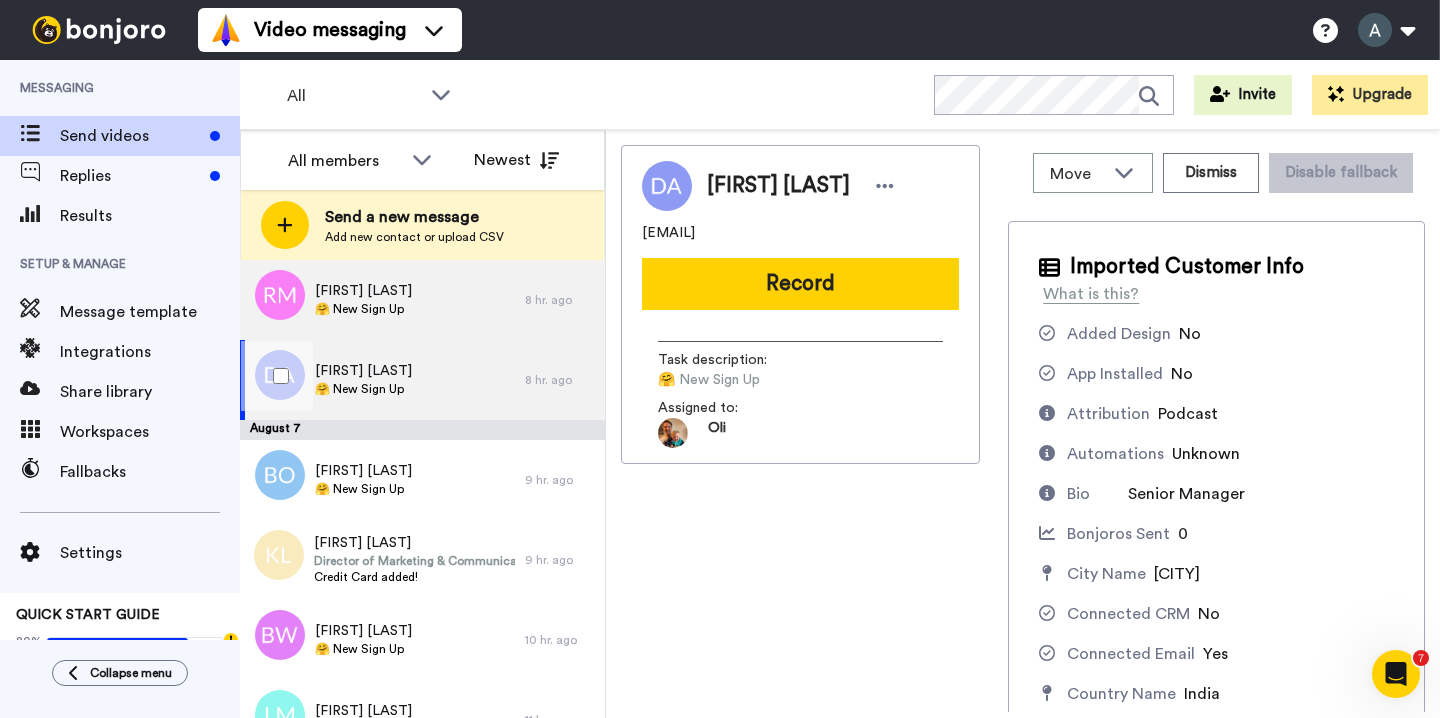 scroll, scrollTop: 165, scrollLeft: 0, axis: vertical 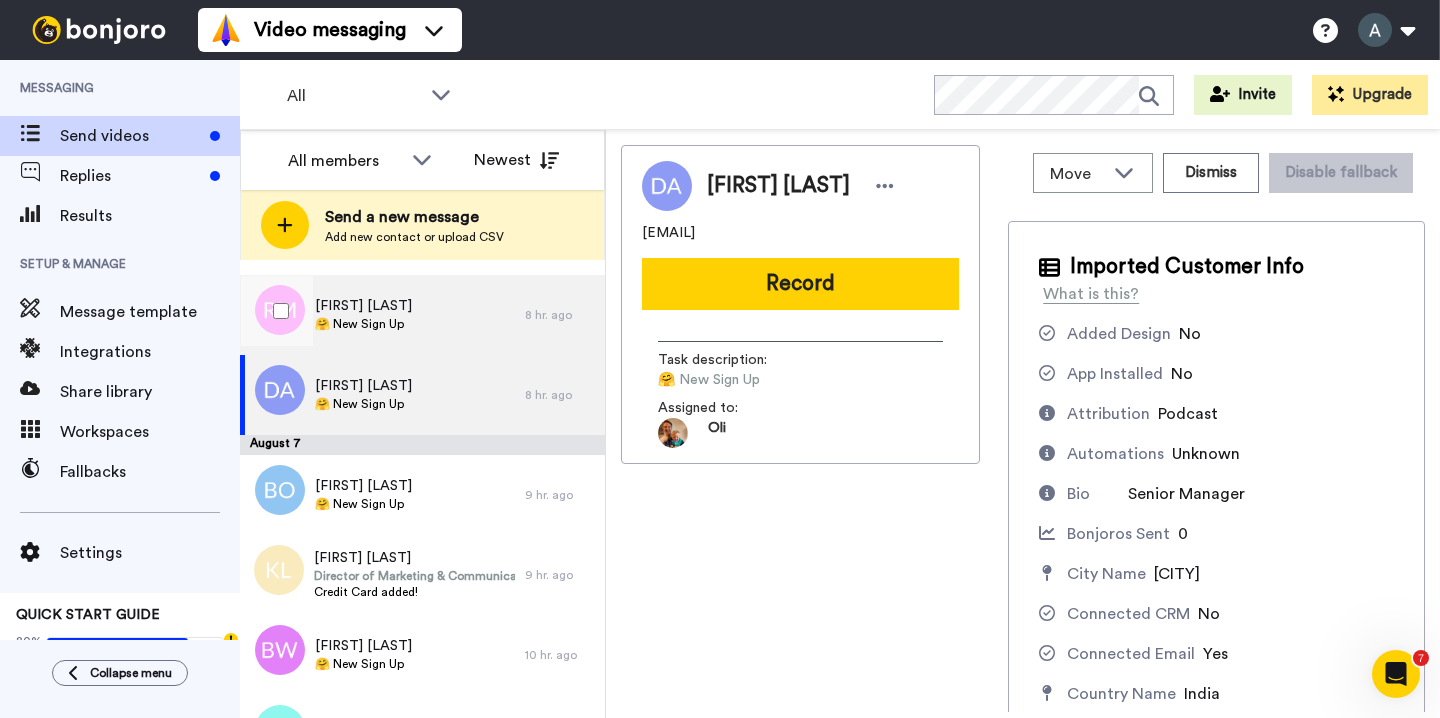 click on "🤗 New Sign Up" at bounding box center (363, 324) 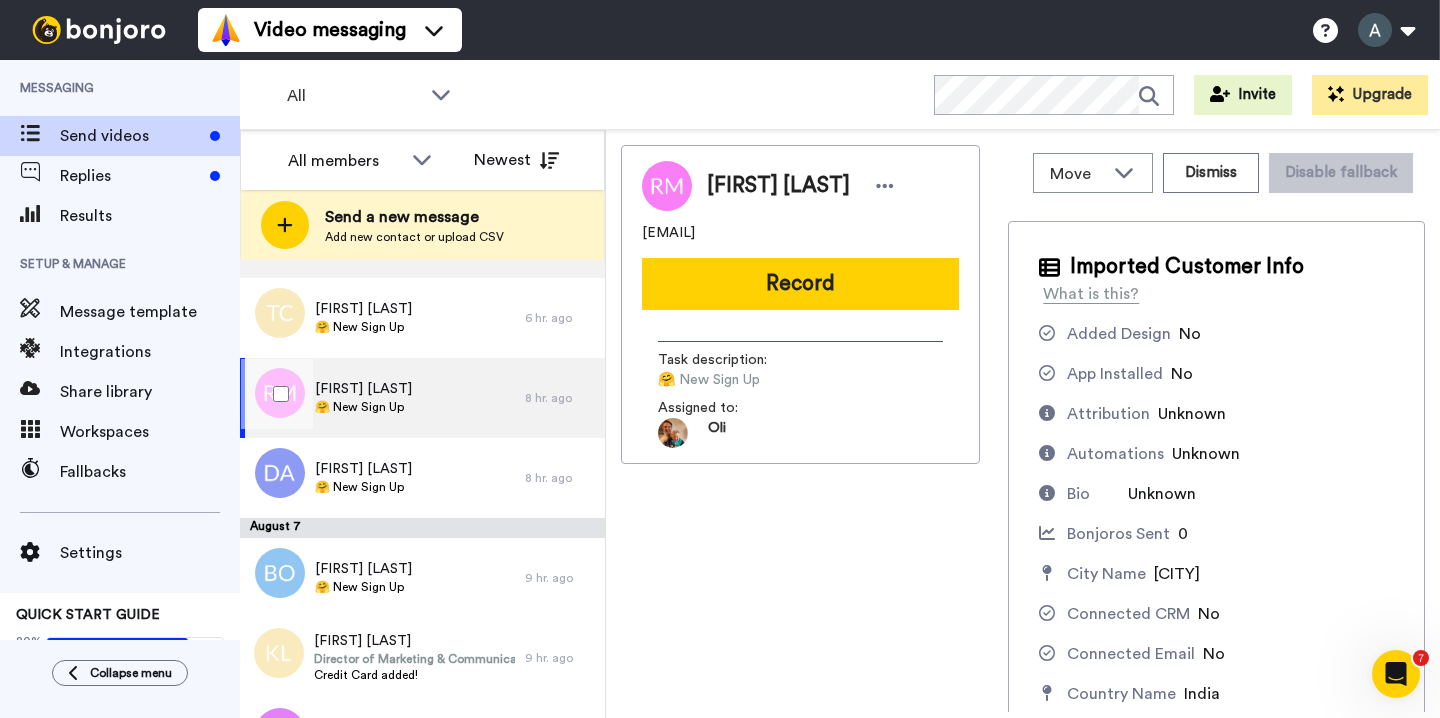 scroll, scrollTop: 0, scrollLeft: 0, axis: both 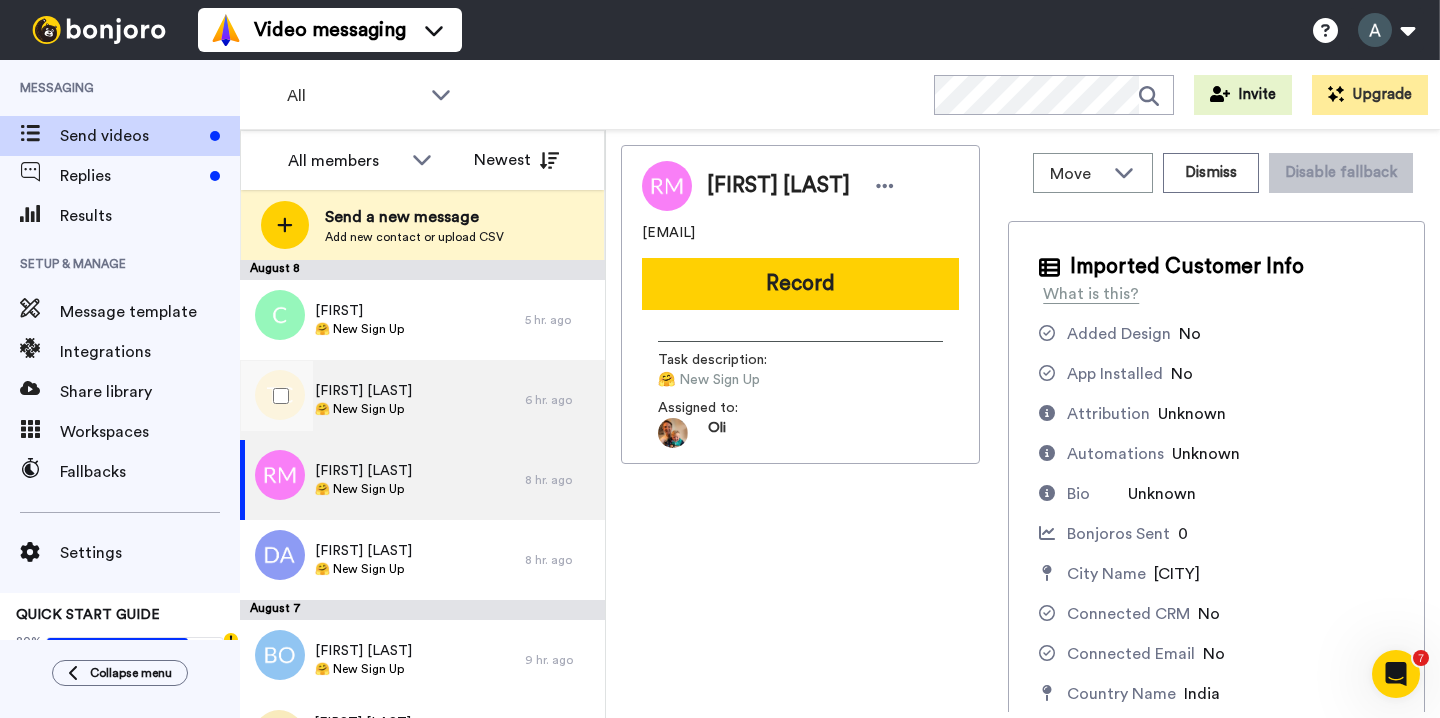 click on "[FIRST] [LAST]" at bounding box center [363, 391] 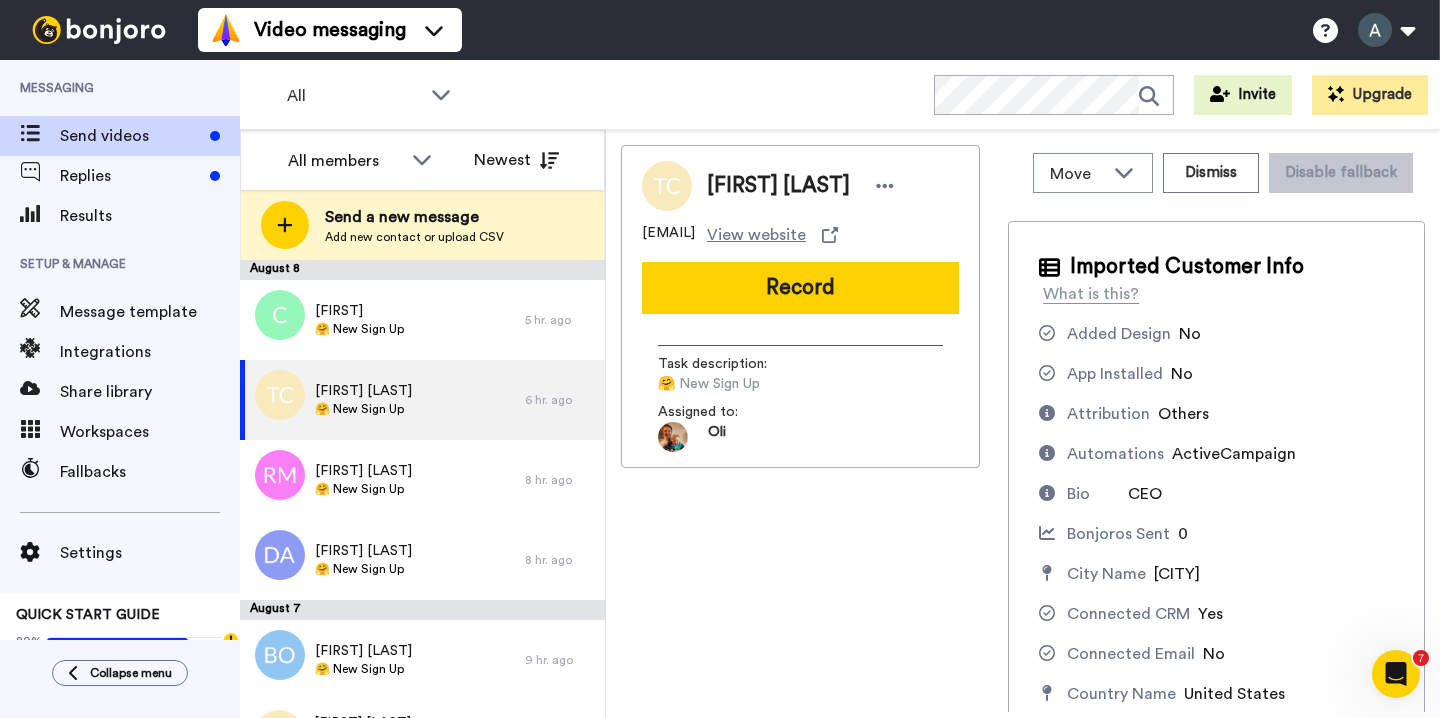 click on "[EMAIL]" at bounding box center [668, 235] 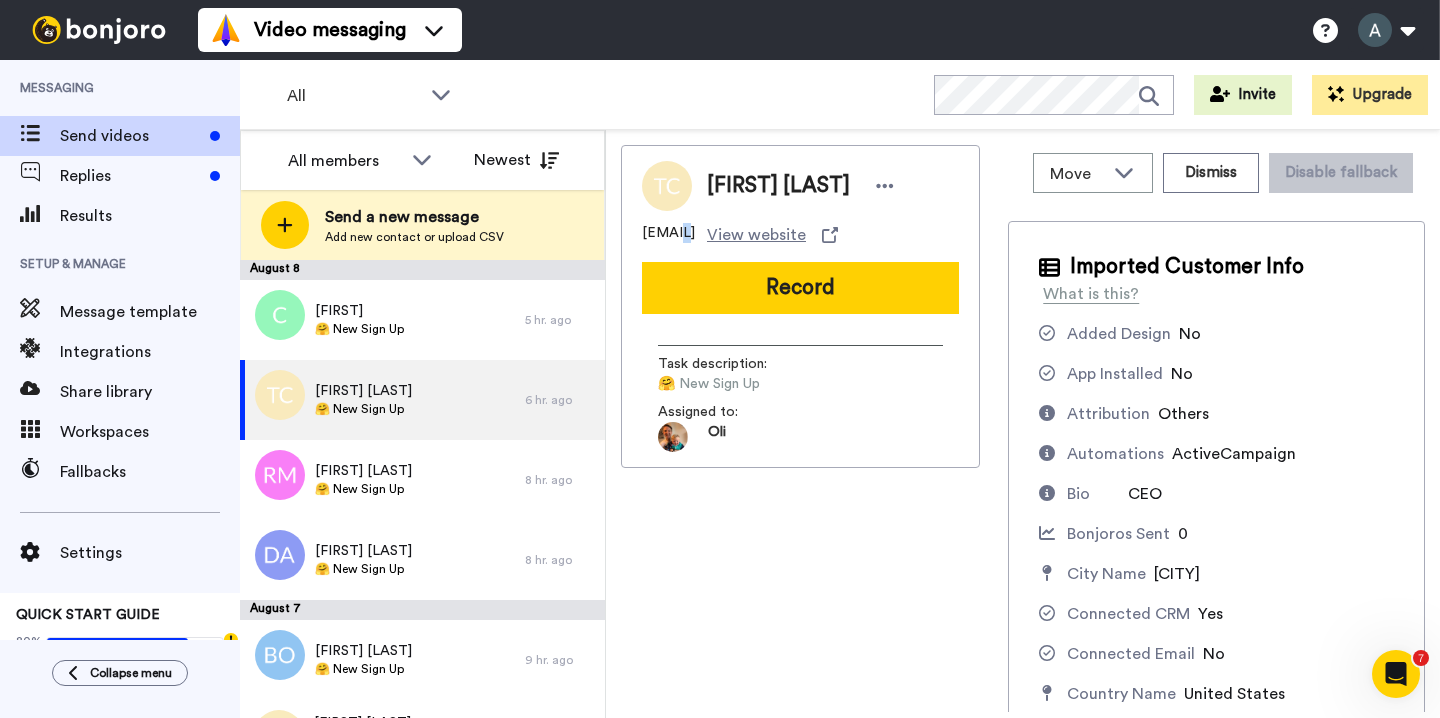 click on "[EMAIL]" at bounding box center [668, 235] 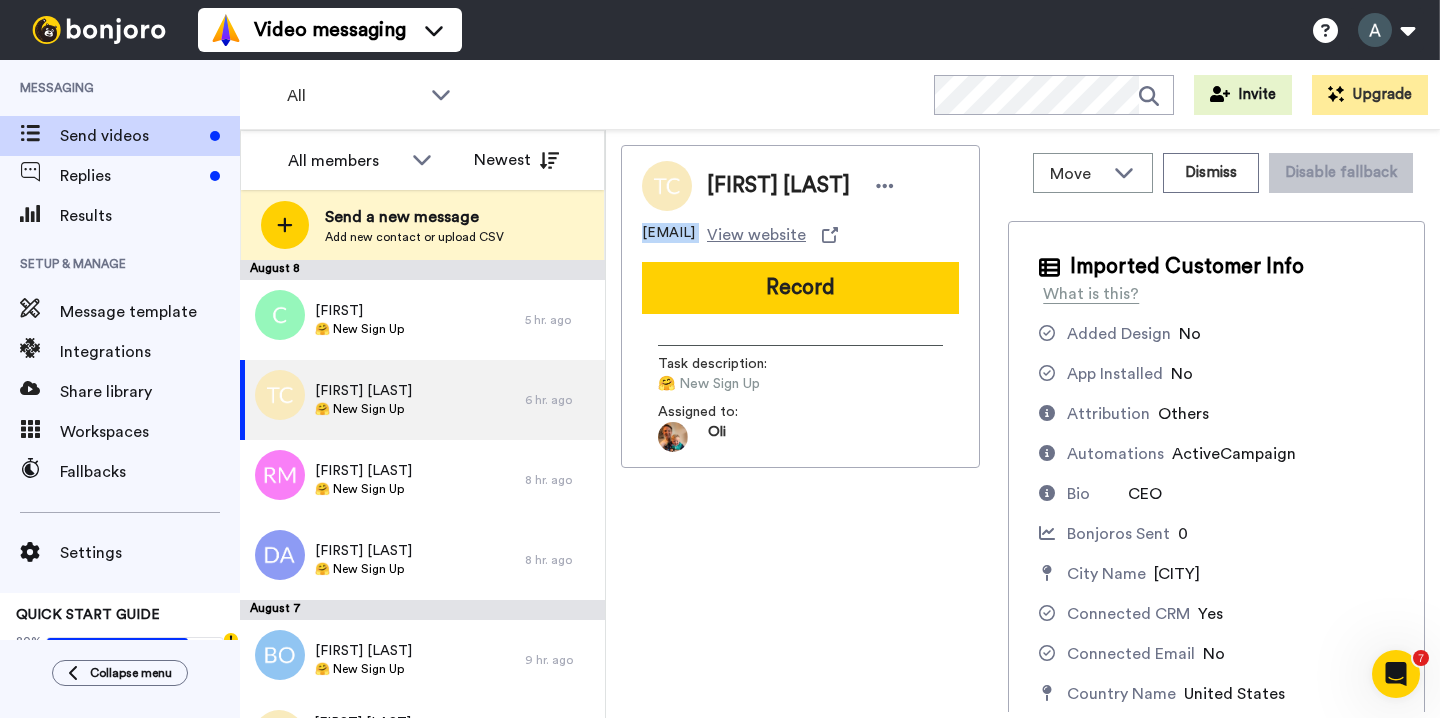 click on "[EMAIL]" at bounding box center [668, 235] 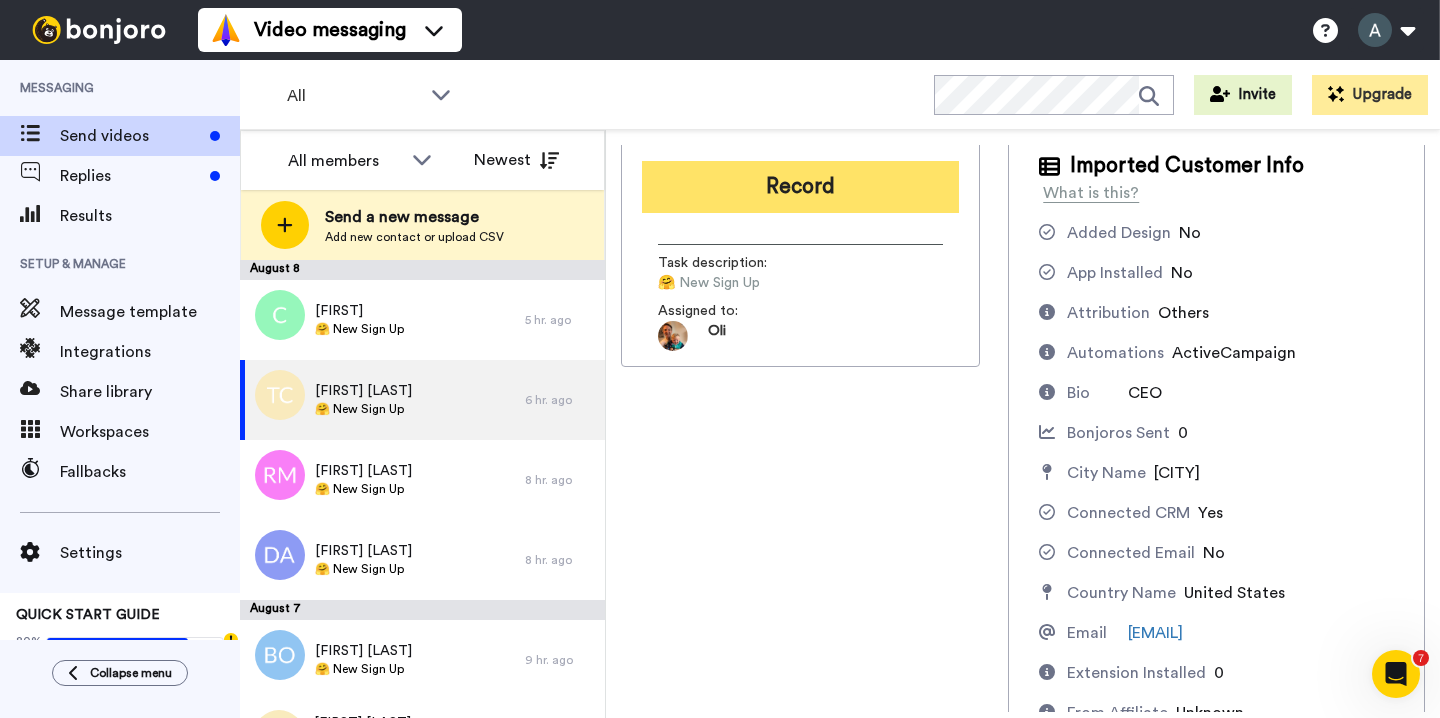 scroll, scrollTop: 0, scrollLeft: 0, axis: both 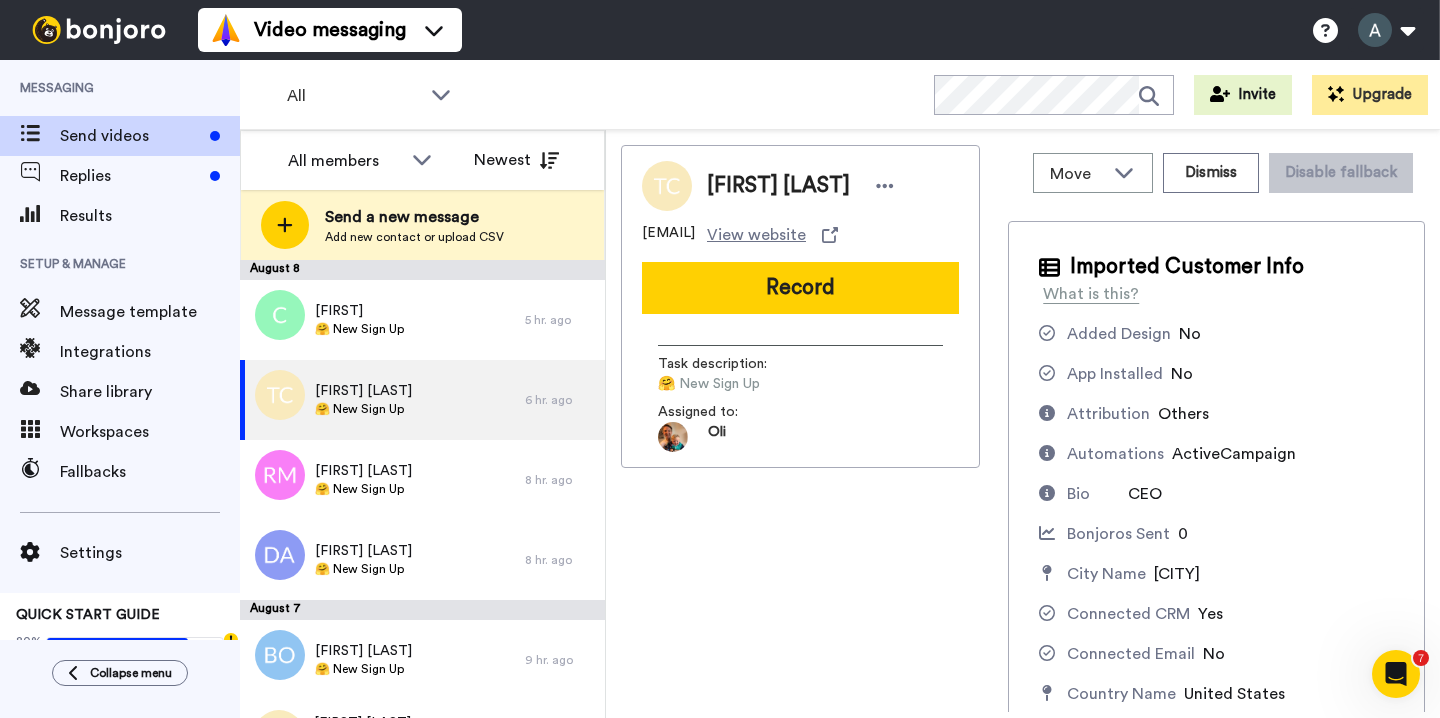 click on "[FIRST] [LAST]" at bounding box center [778, 186] 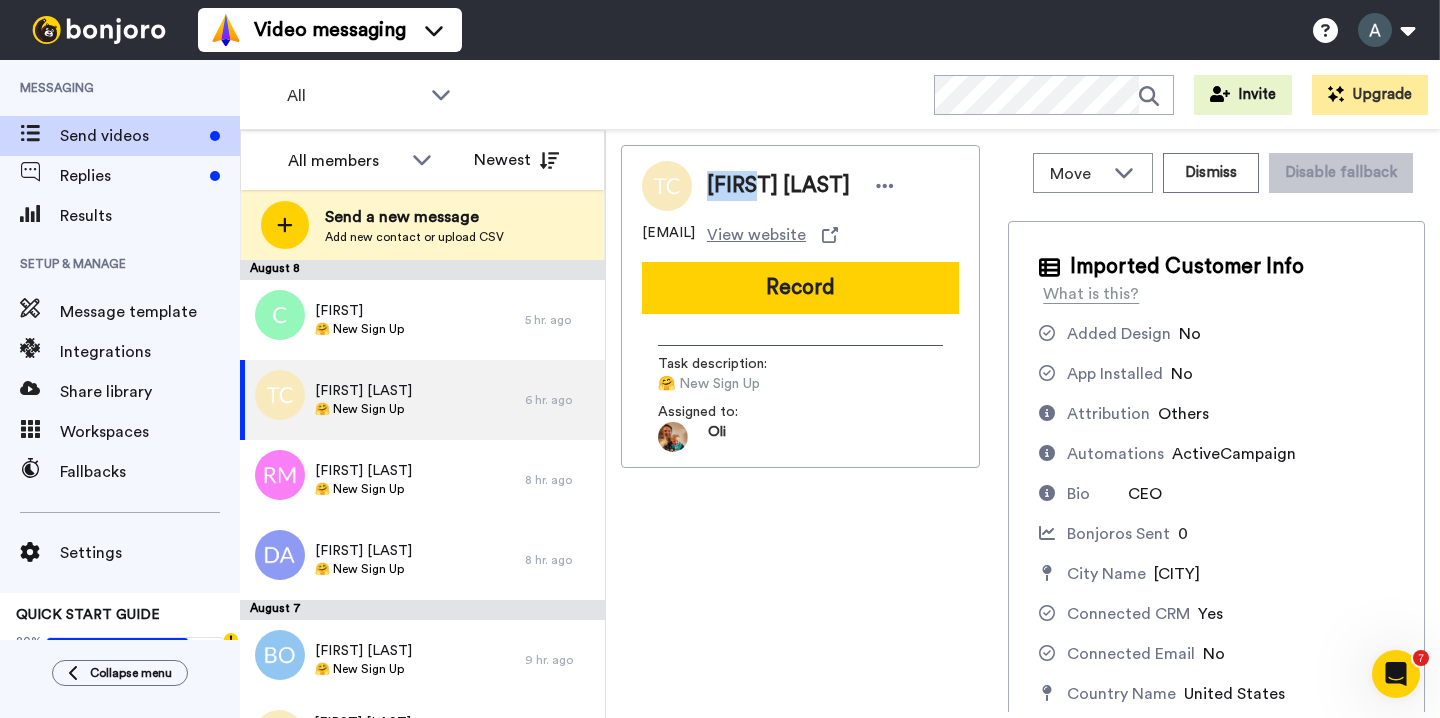click on "[FIRST] [LAST]" at bounding box center [778, 186] 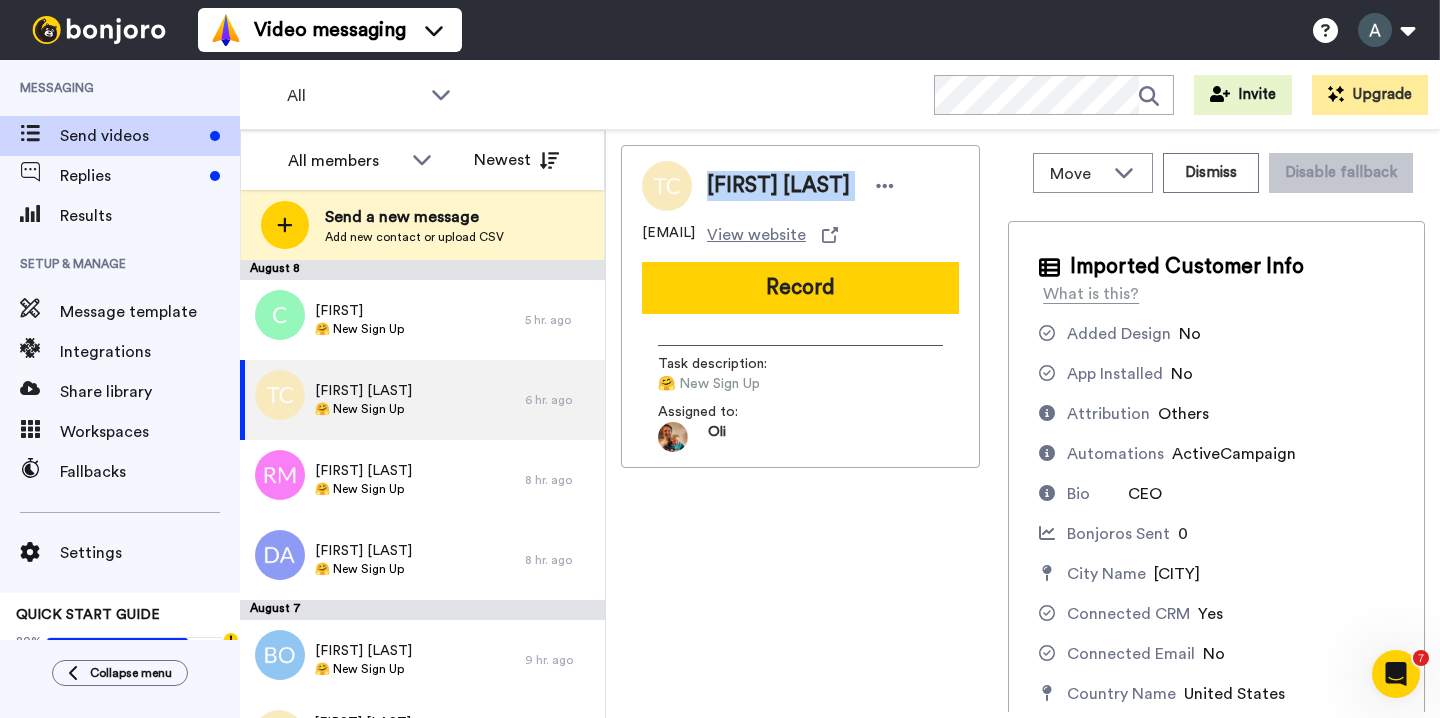 click on "[FIRST] [LAST]" at bounding box center (778, 186) 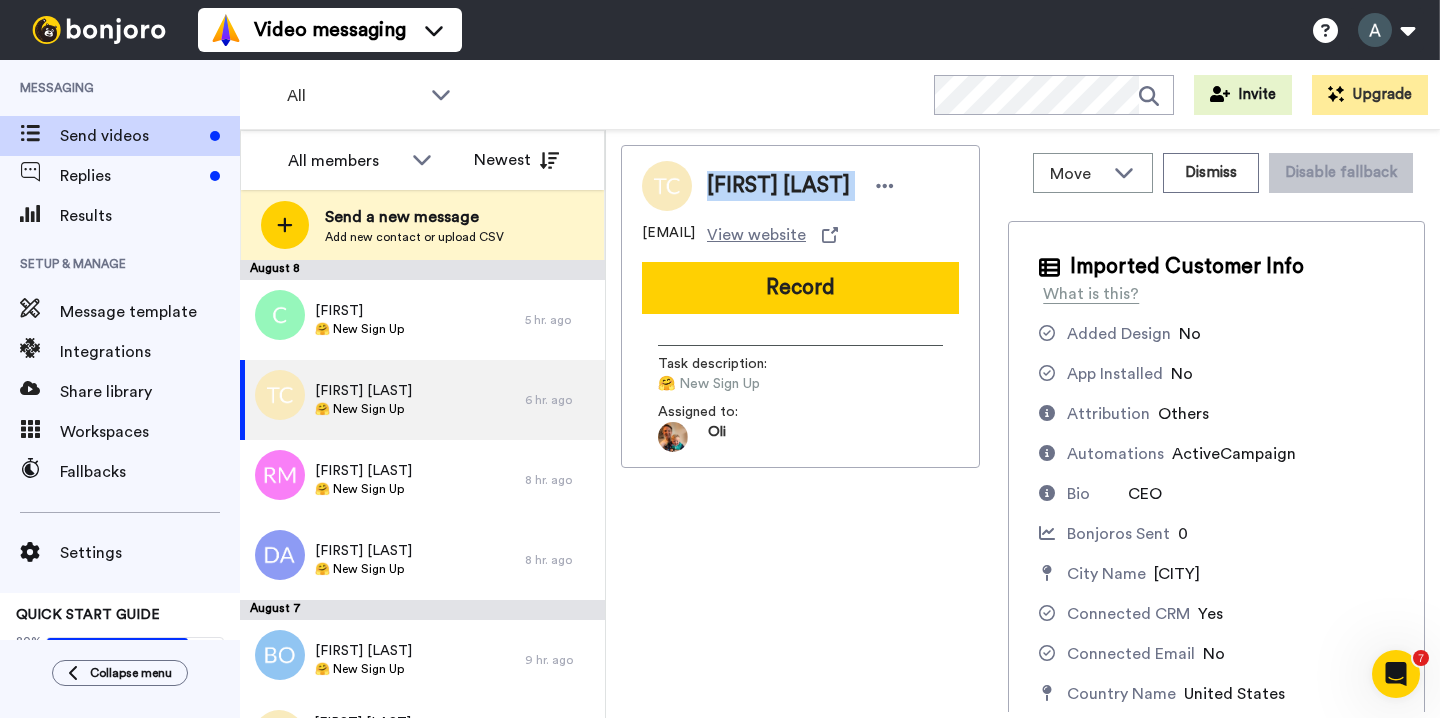 drag, startPoint x: 684, startPoint y: 236, endPoint x: 833, endPoint y: 231, distance: 149.08386 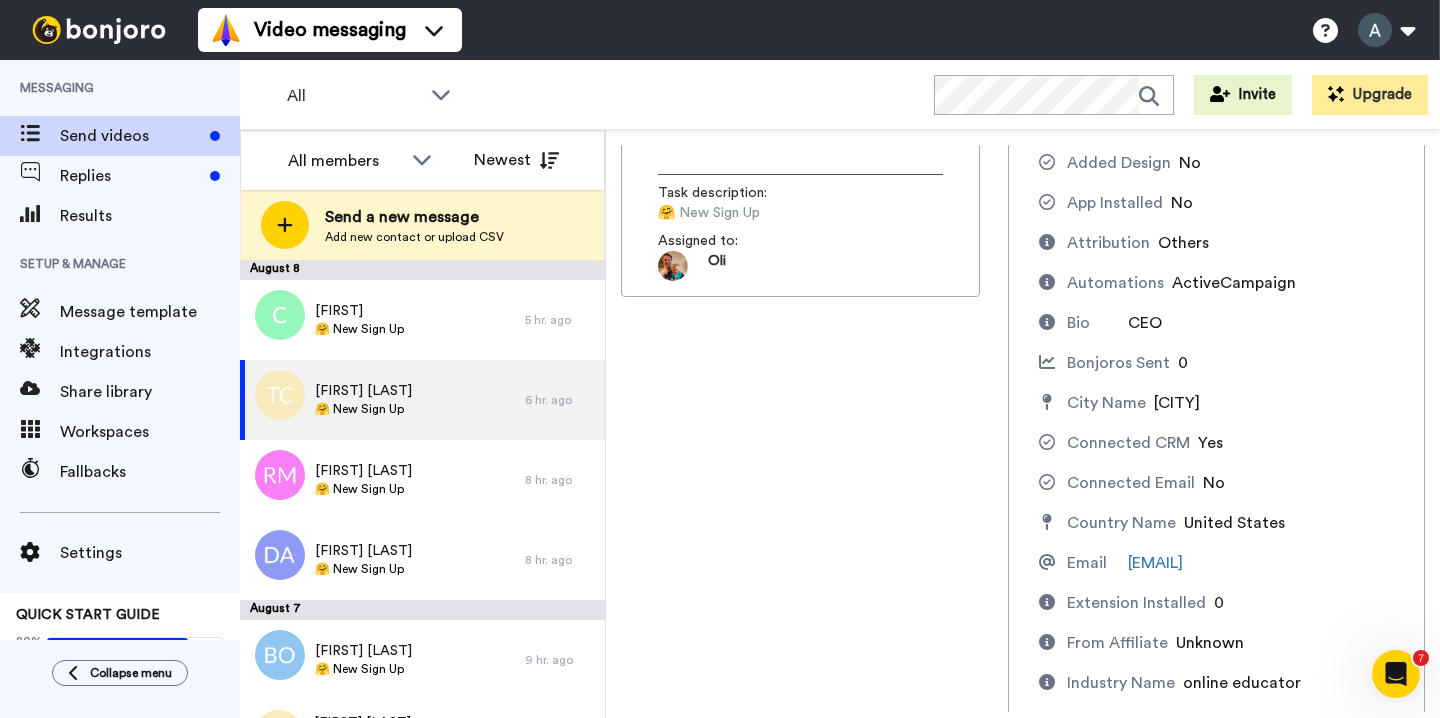 scroll, scrollTop: 172, scrollLeft: 0, axis: vertical 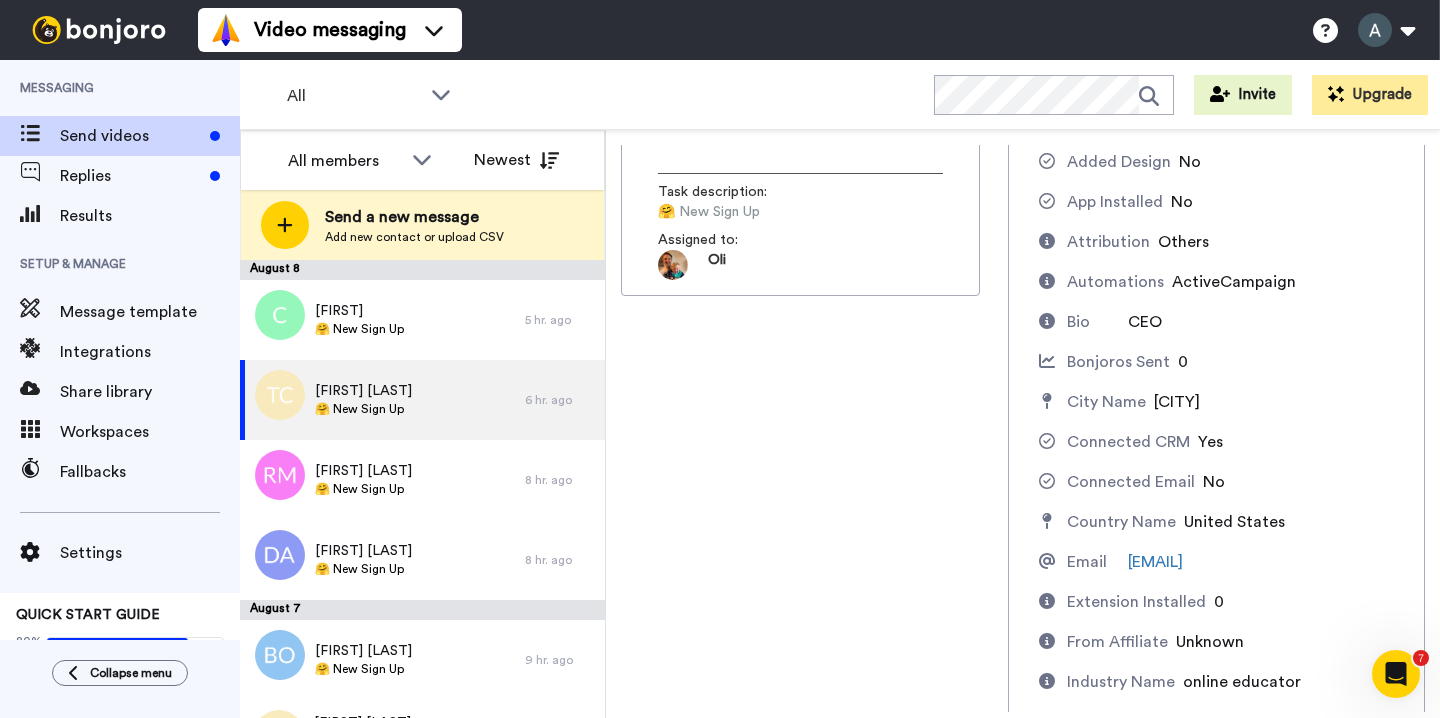 click on "[CITY]" at bounding box center (1177, 402) 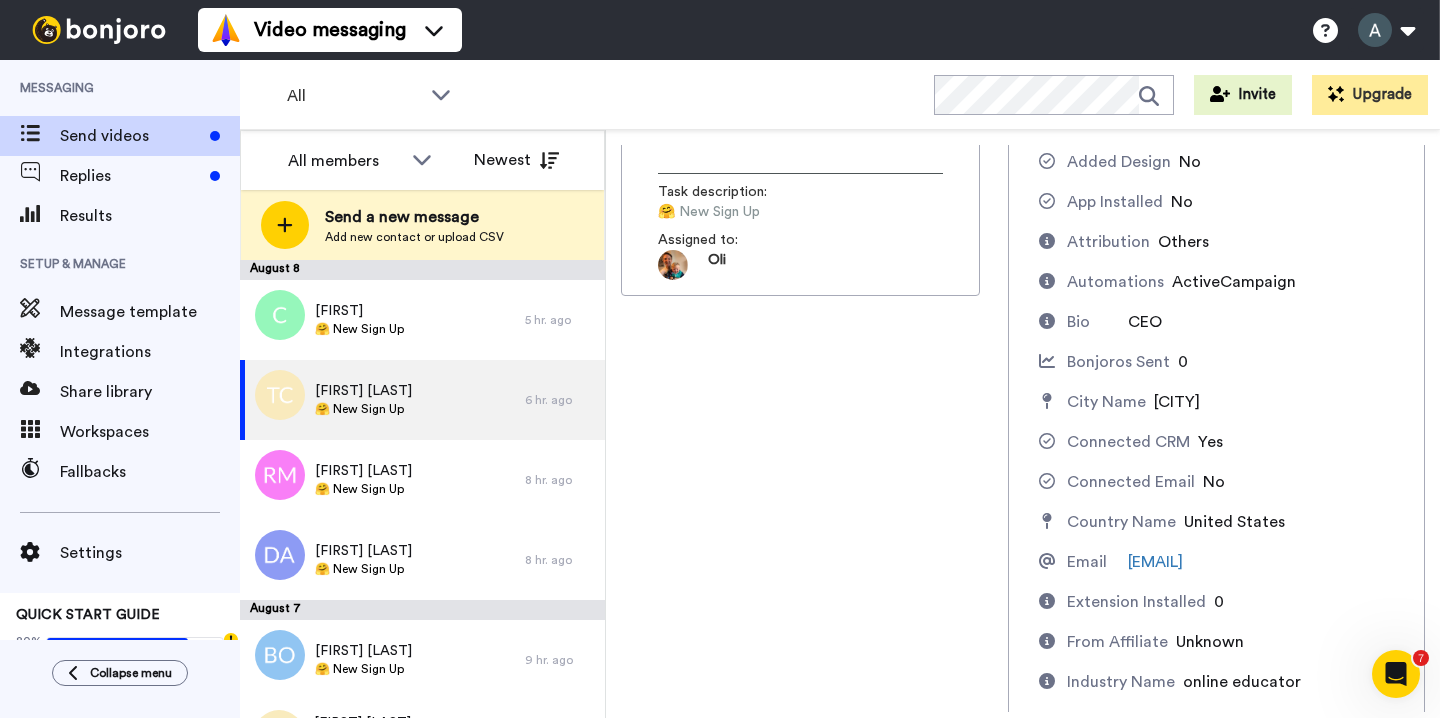 drag, startPoint x: 1144, startPoint y: 403, endPoint x: 1220, endPoint y: 402, distance: 76.00658 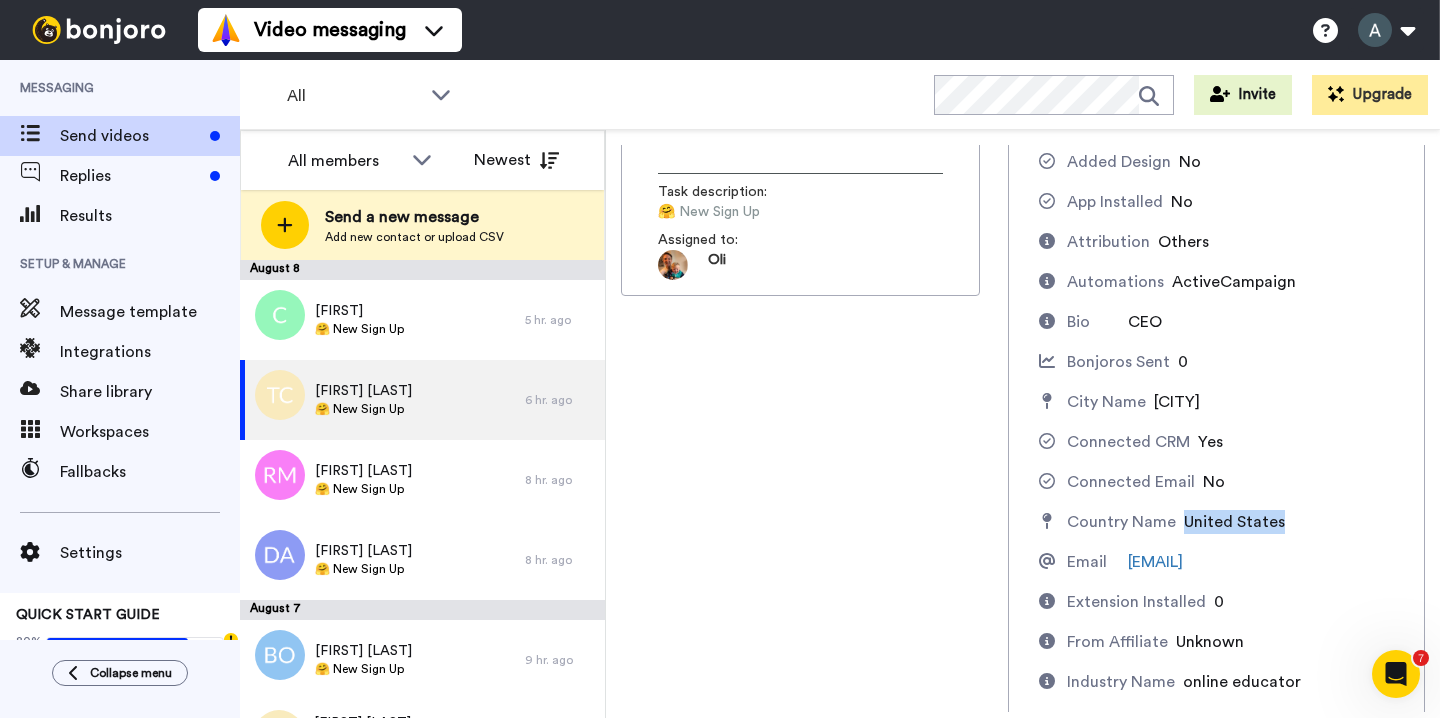 drag, startPoint x: 1171, startPoint y: 518, endPoint x: 1286, endPoint y: 519, distance: 115.00435 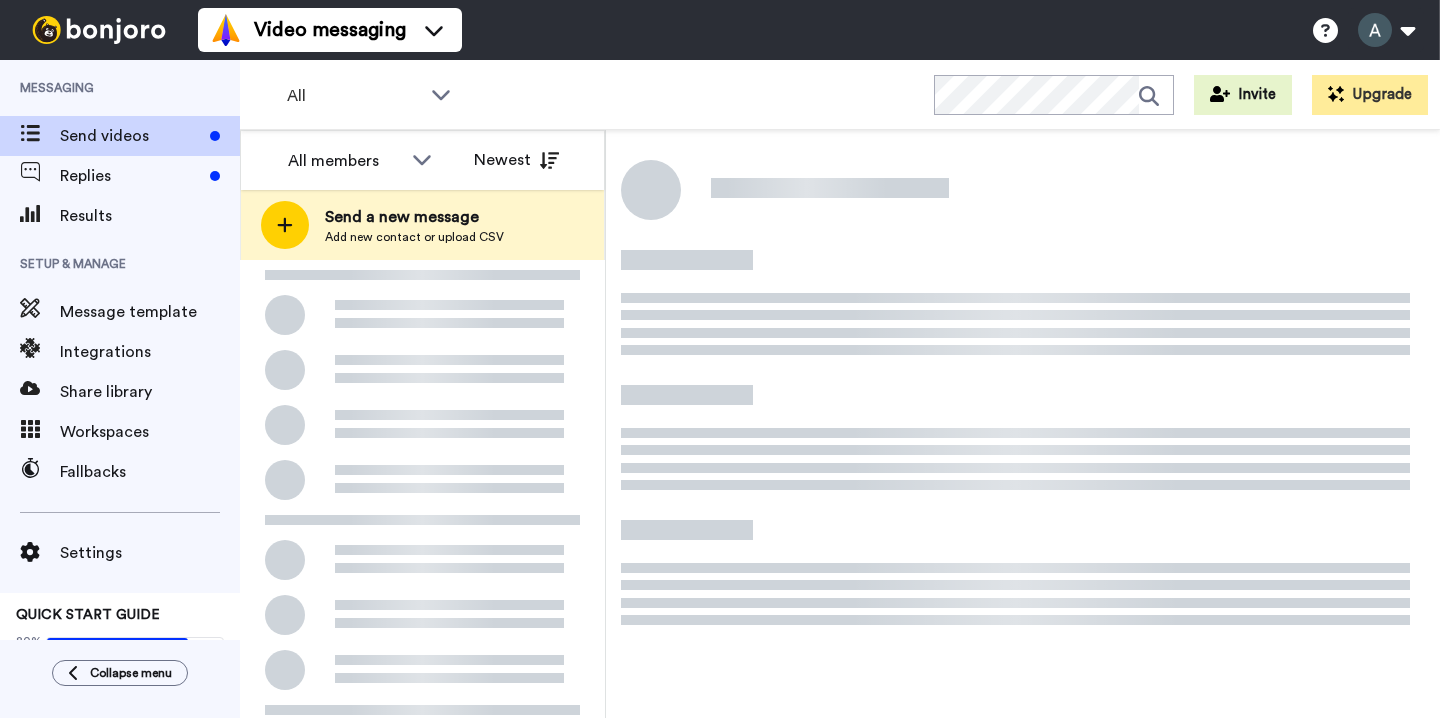 scroll, scrollTop: 0, scrollLeft: 0, axis: both 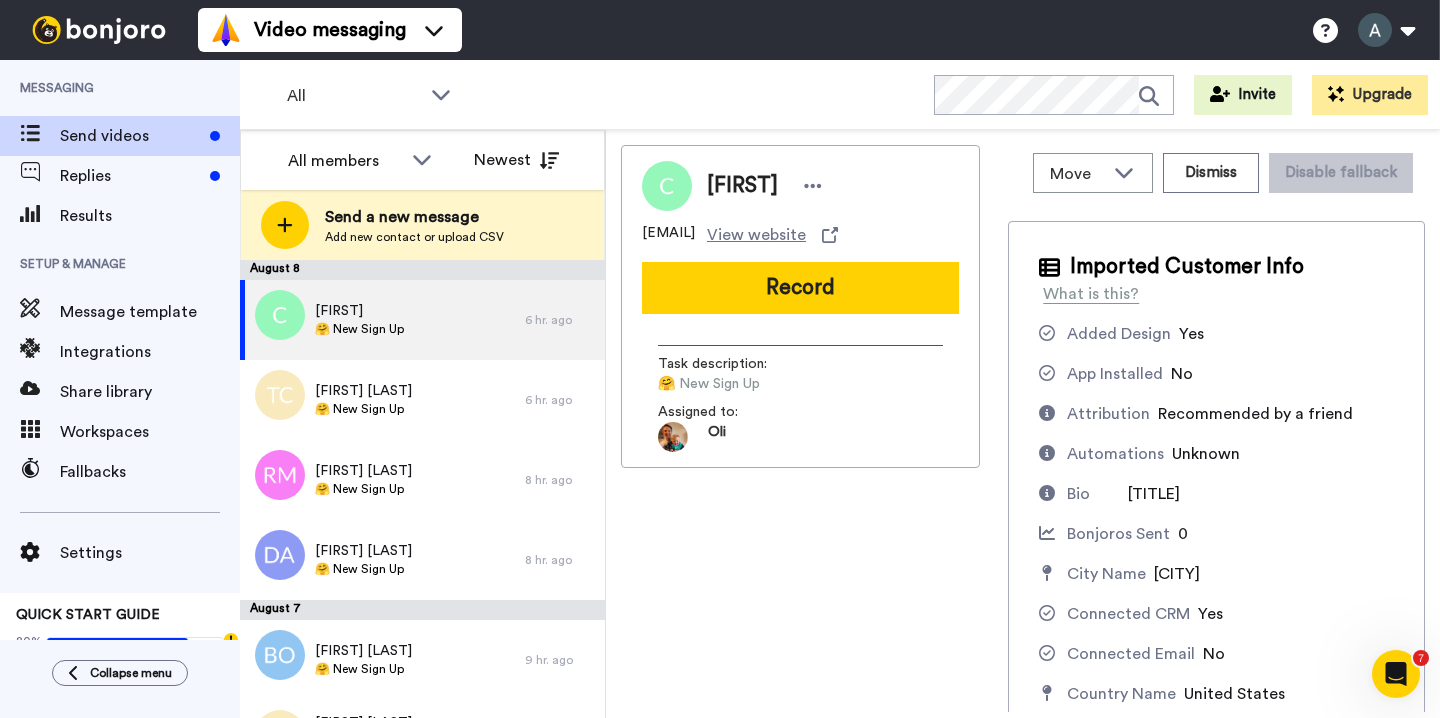 click on "[EMAIL]" at bounding box center [668, 235] 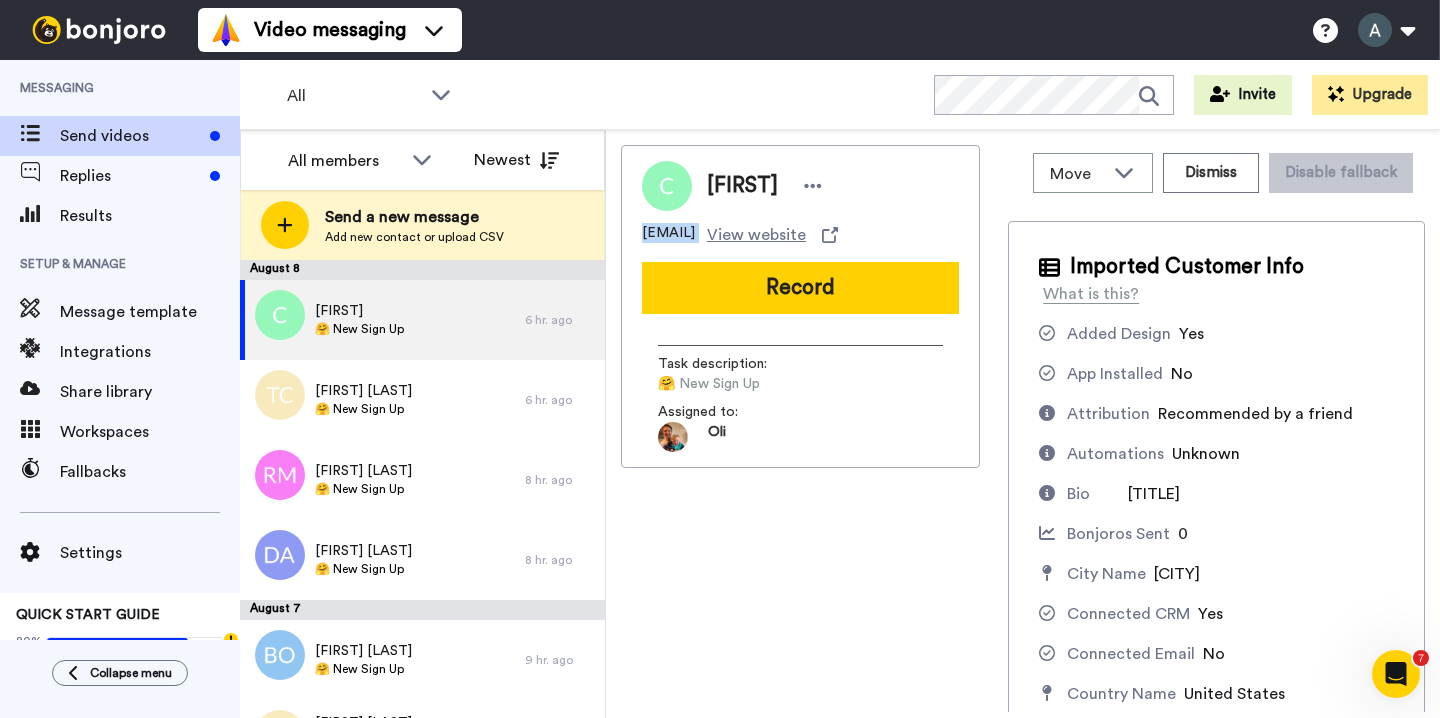 click on "[EMAIL]" at bounding box center [668, 235] 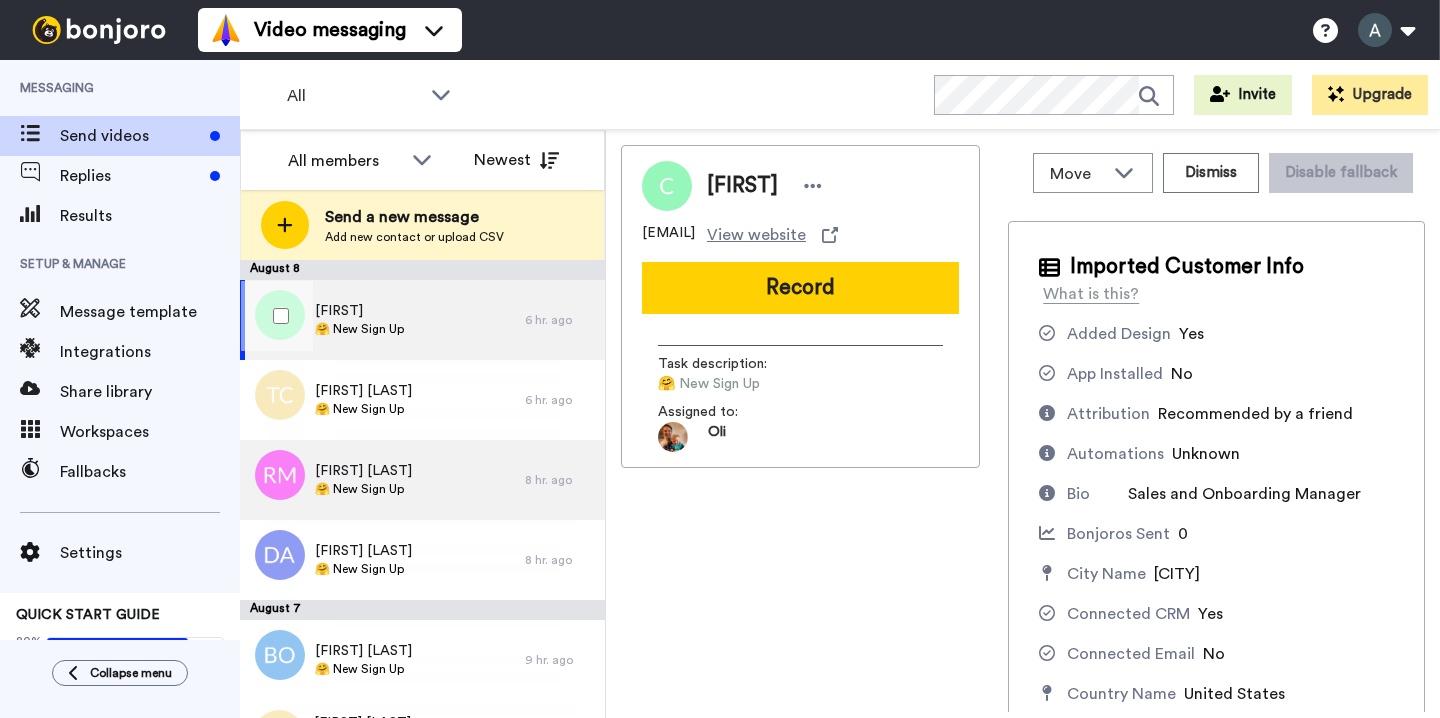 scroll, scrollTop: 0, scrollLeft: 0, axis: both 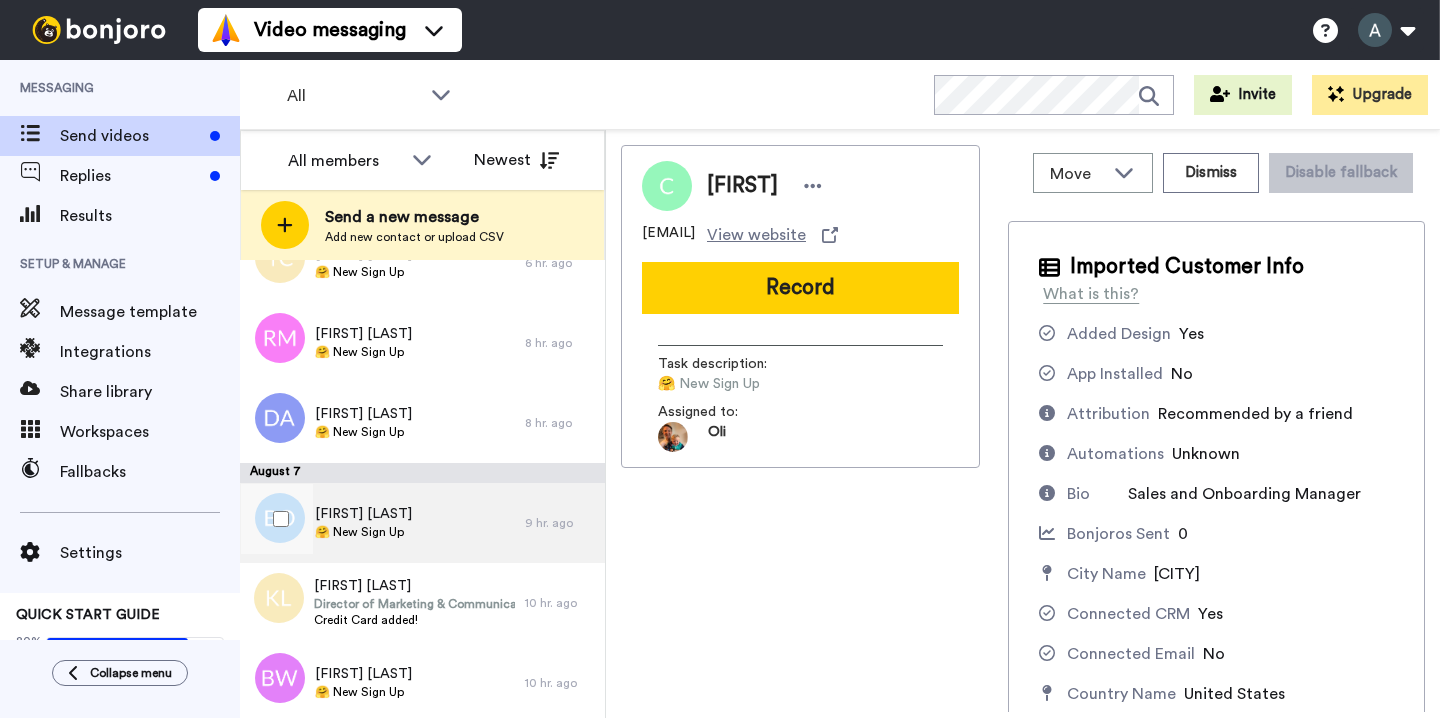 click on "🤗 New Sign Up" at bounding box center (363, 532) 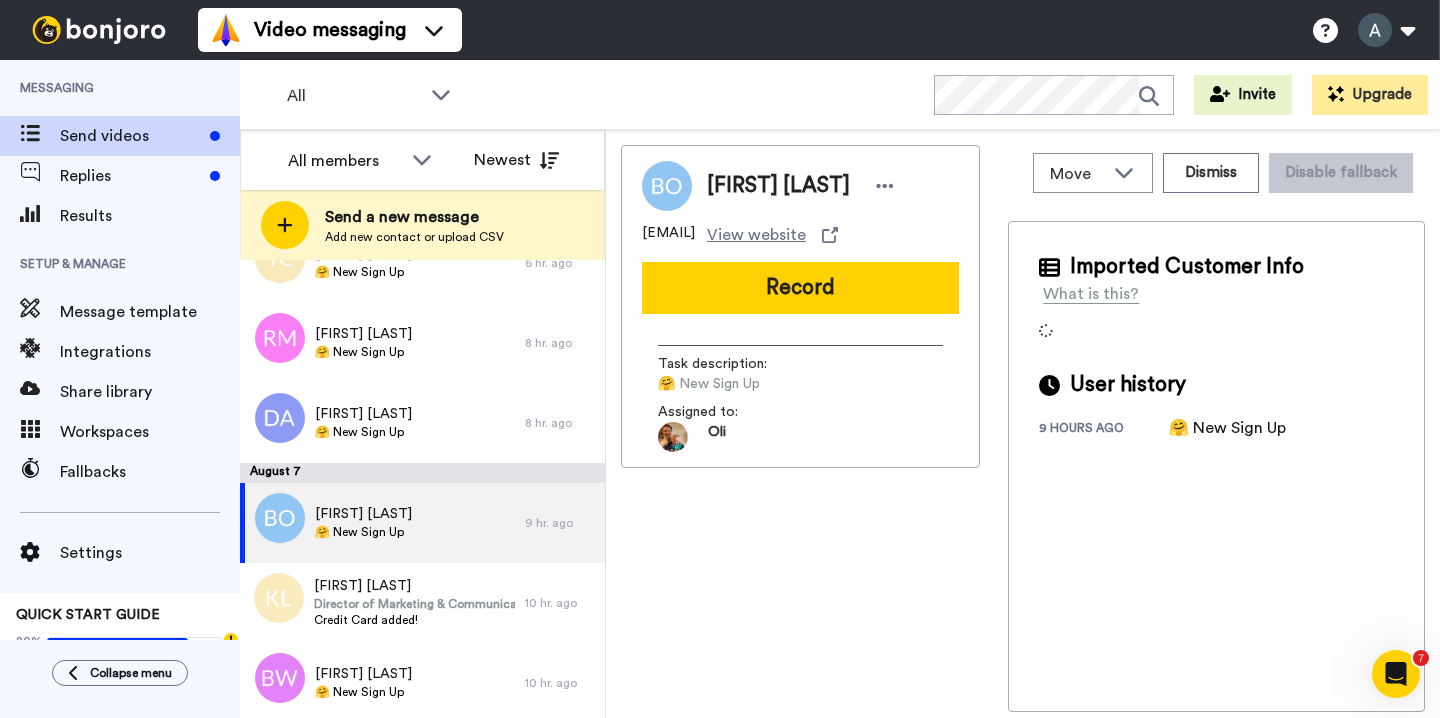 scroll, scrollTop: 0, scrollLeft: 0, axis: both 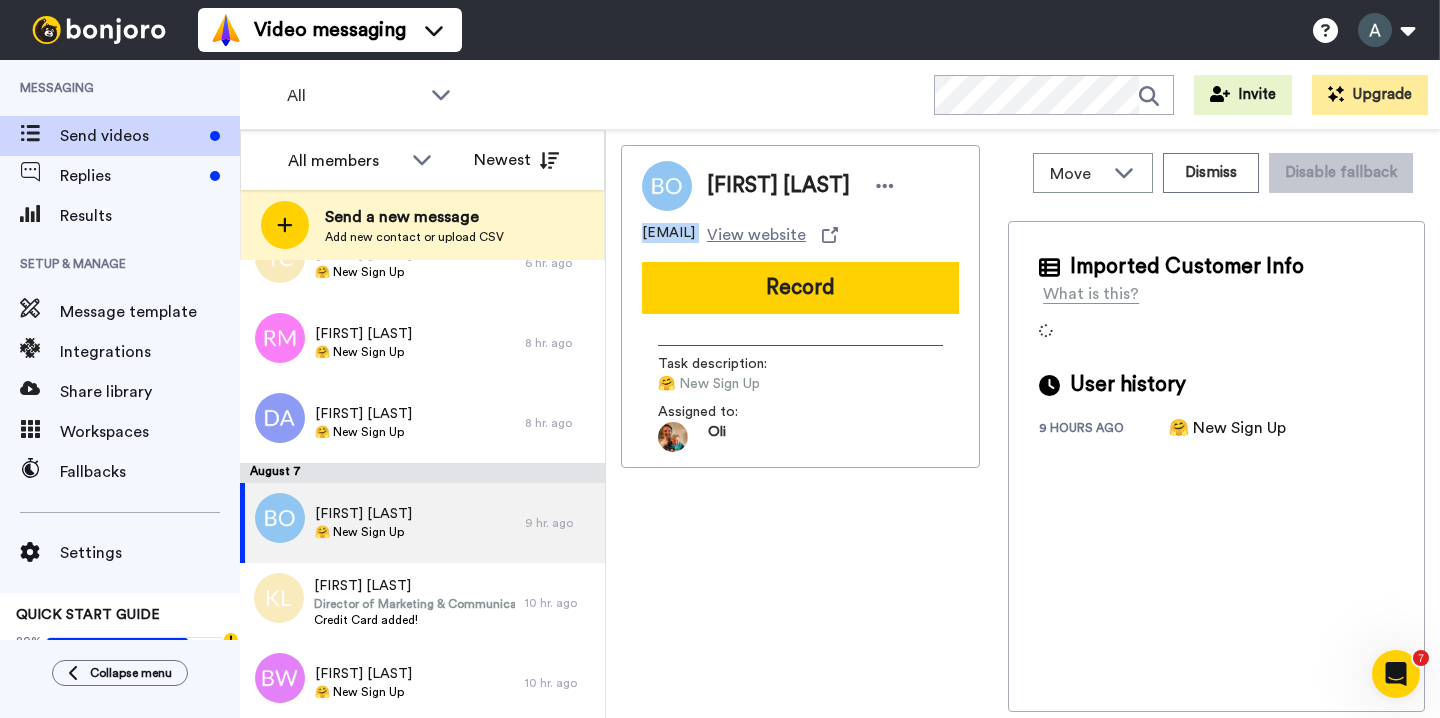 click on "annualgiving@kellogg.northwestern.edu" at bounding box center [668, 235] 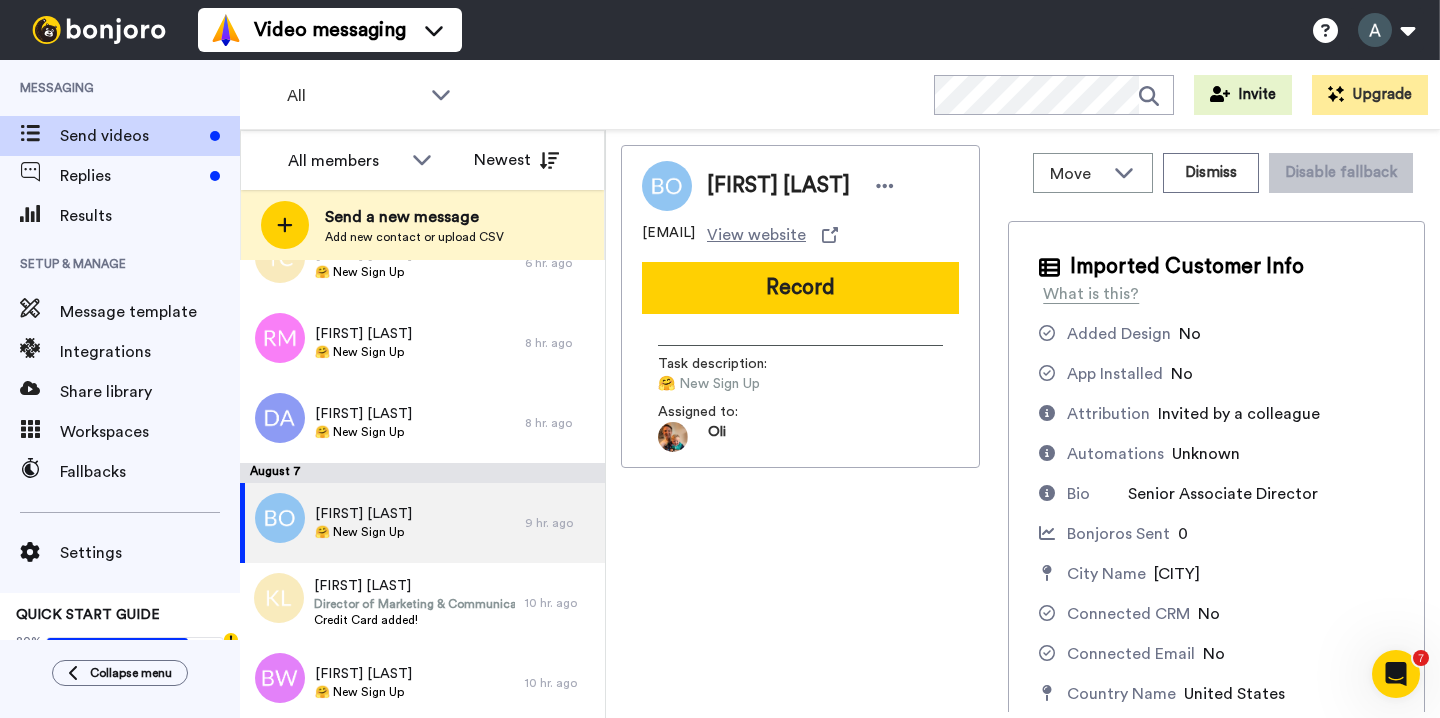 click on "[FIRST] [LAST]" at bounding box center [778, 186] 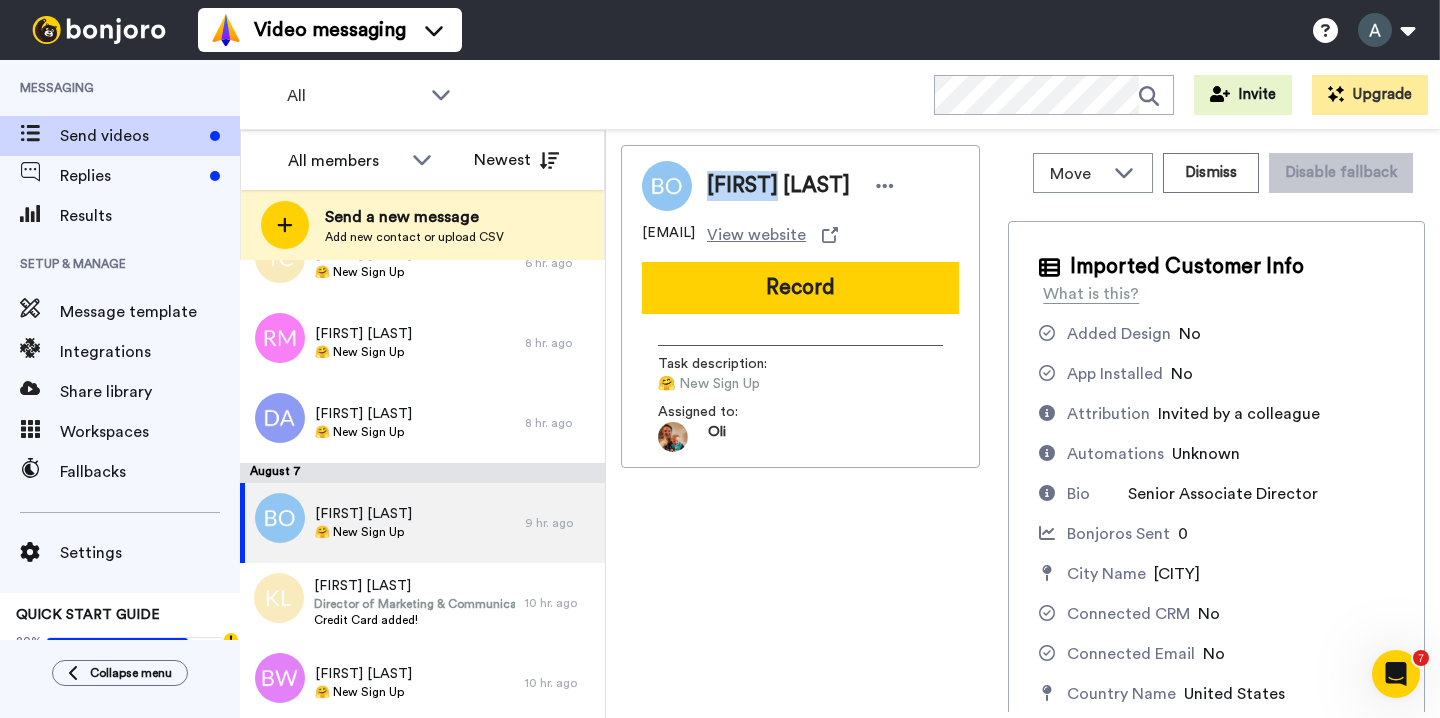 click on "[FIRST] [LAST]" at bounding box center (778, 186) 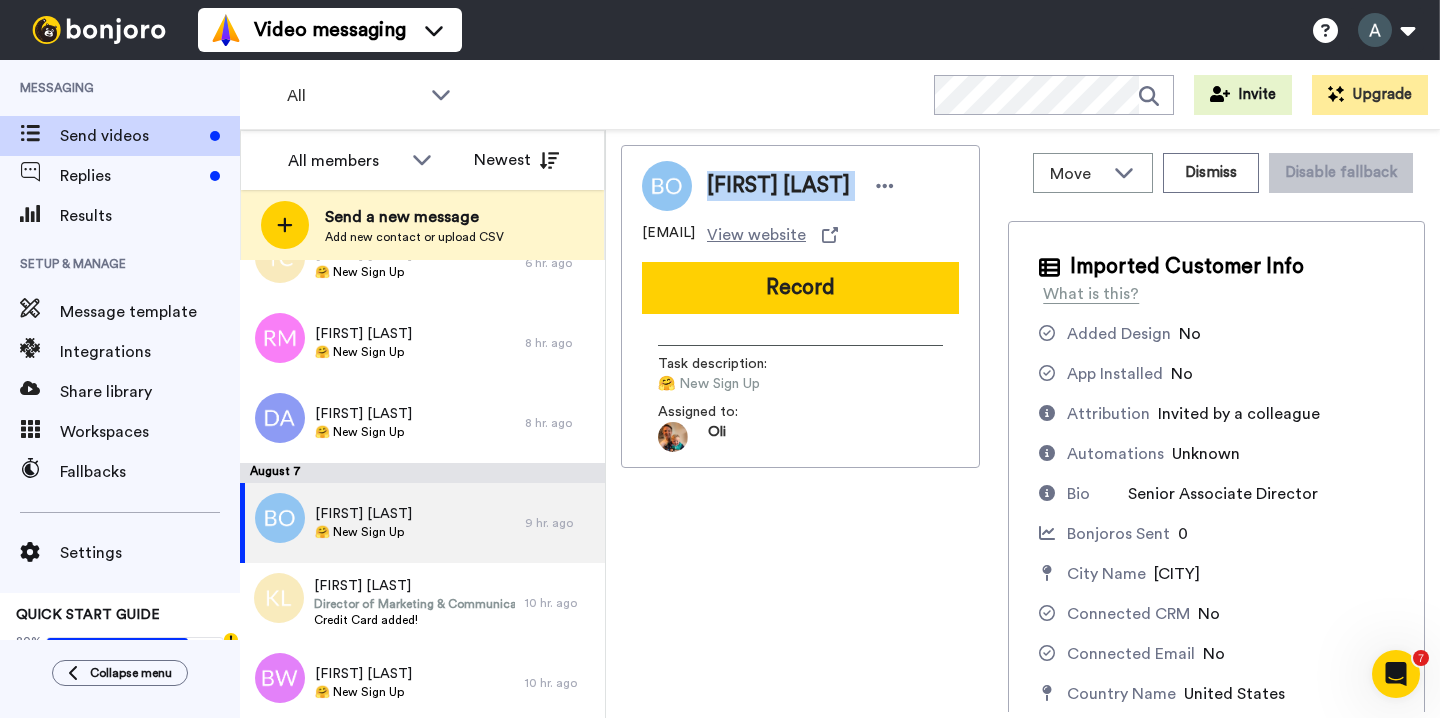 click on "[FIRST] [LAST]" at bounding box center [778, 186] 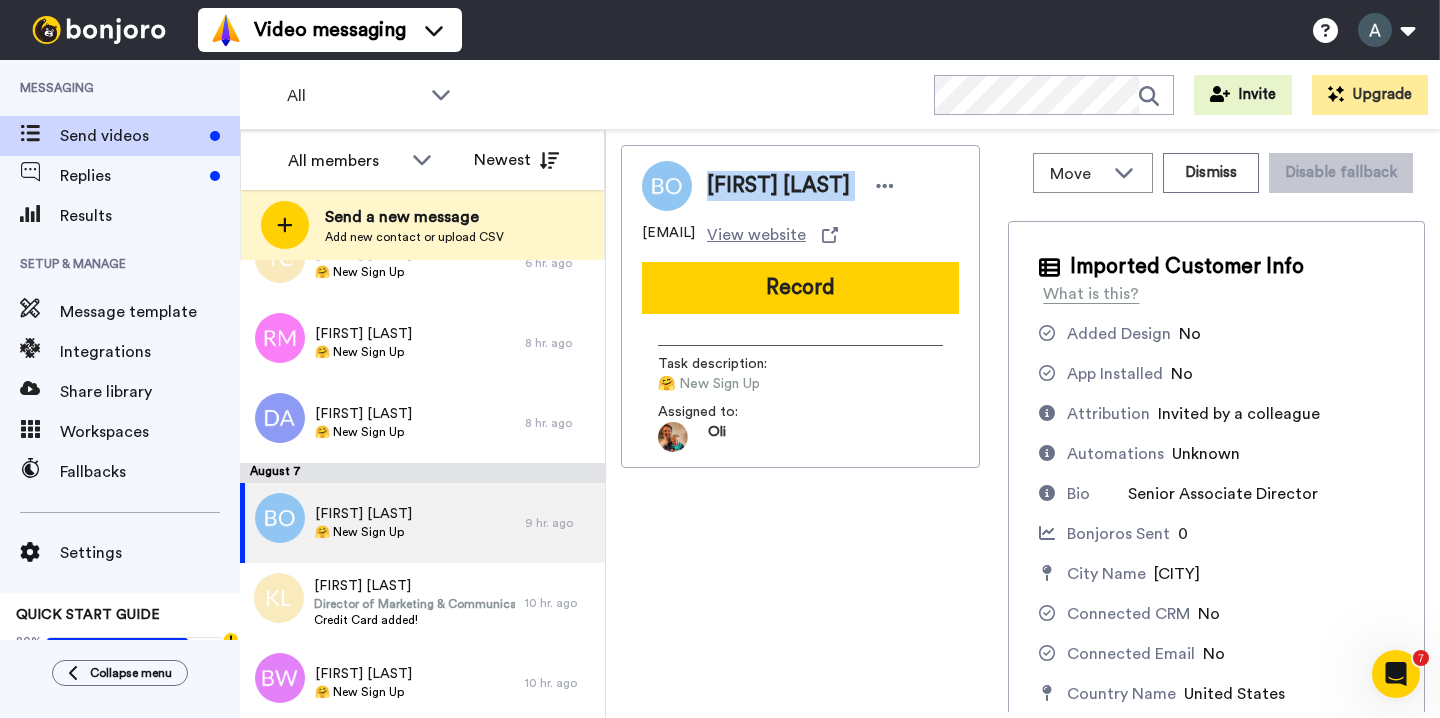 drag, startPoint x: 735, startPoint y: 232, endPoint x: 897, endPoint y: 232, distance: 162 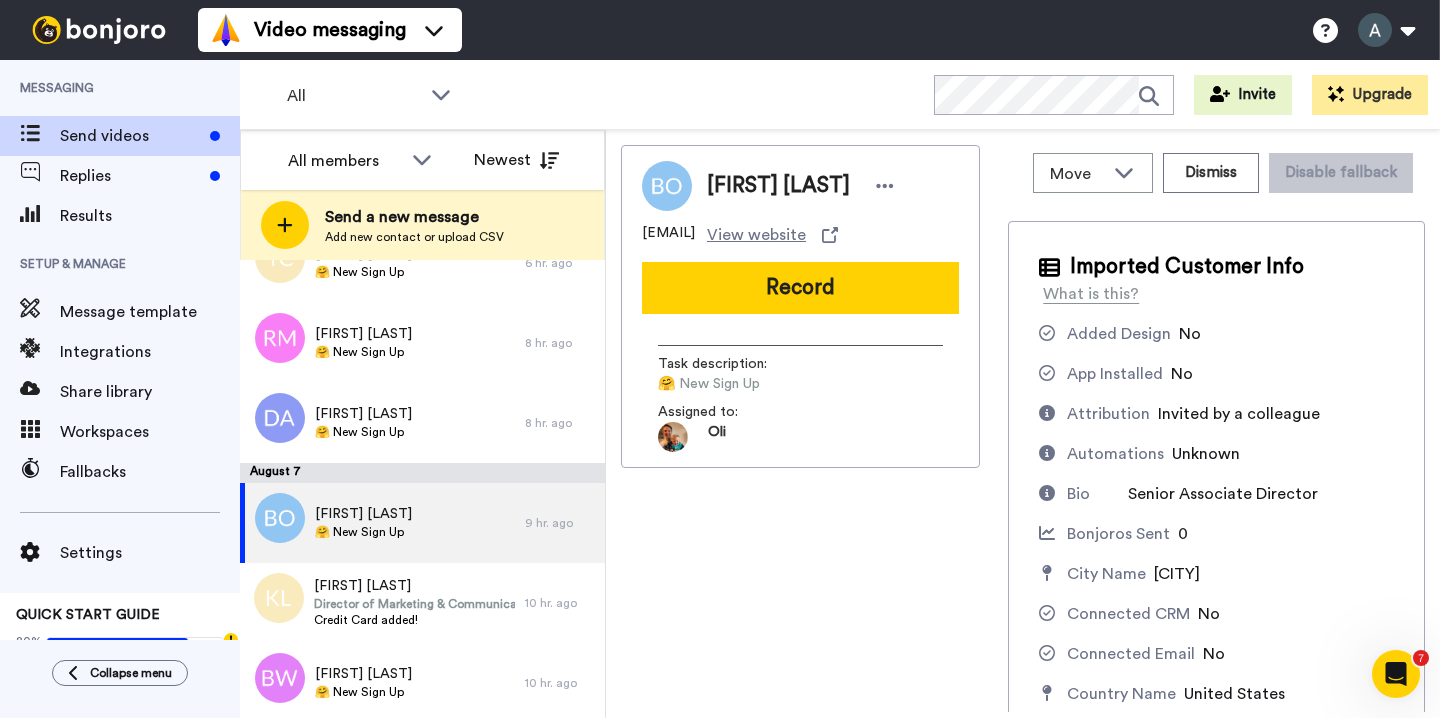 click on "[FIRST] [LAST]" at bounding box center (778, 186) 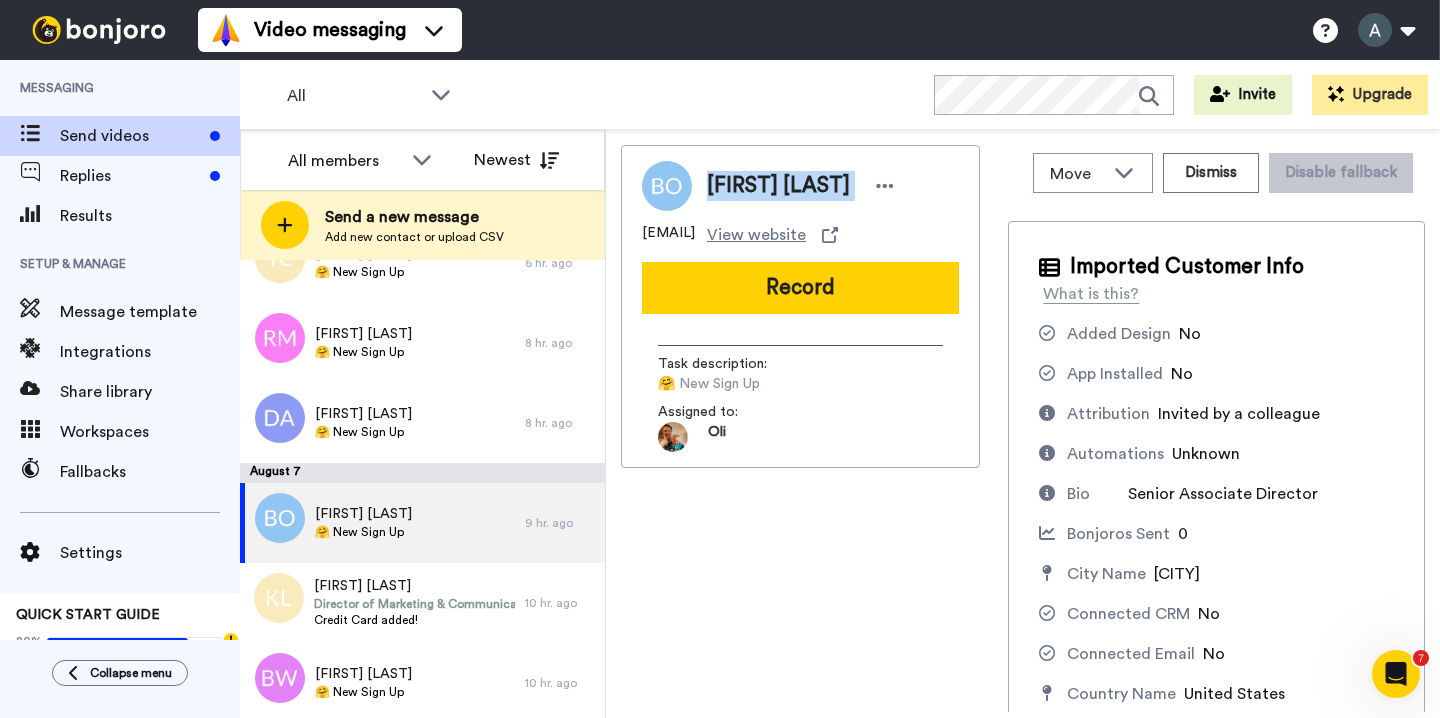 drag, startPoint x: 710, startPoint y: 181, endPoint x: 855, endPoint y: 178, distance: 145.03104 